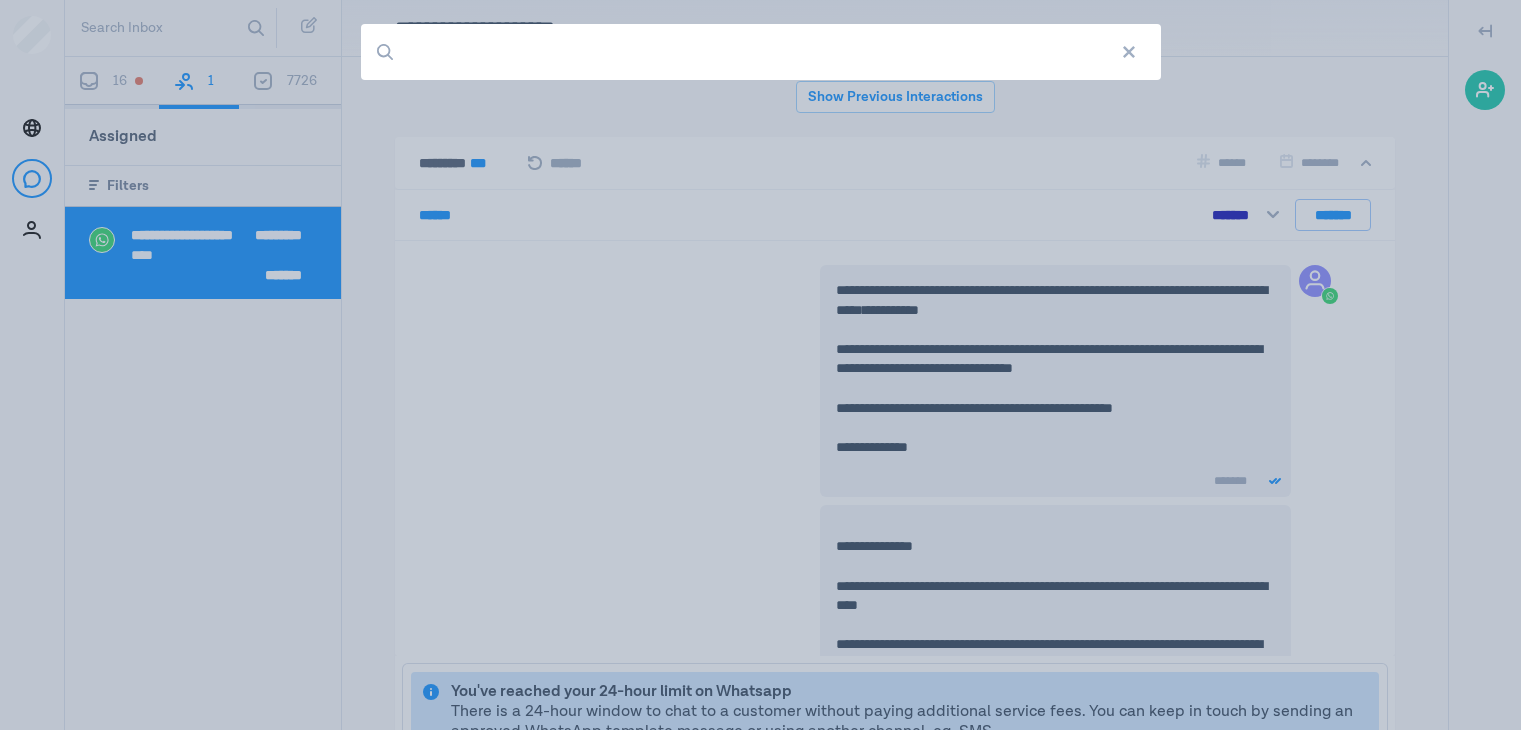 scroll, scrollTop: 0, scrollLeft: 0, axis: both 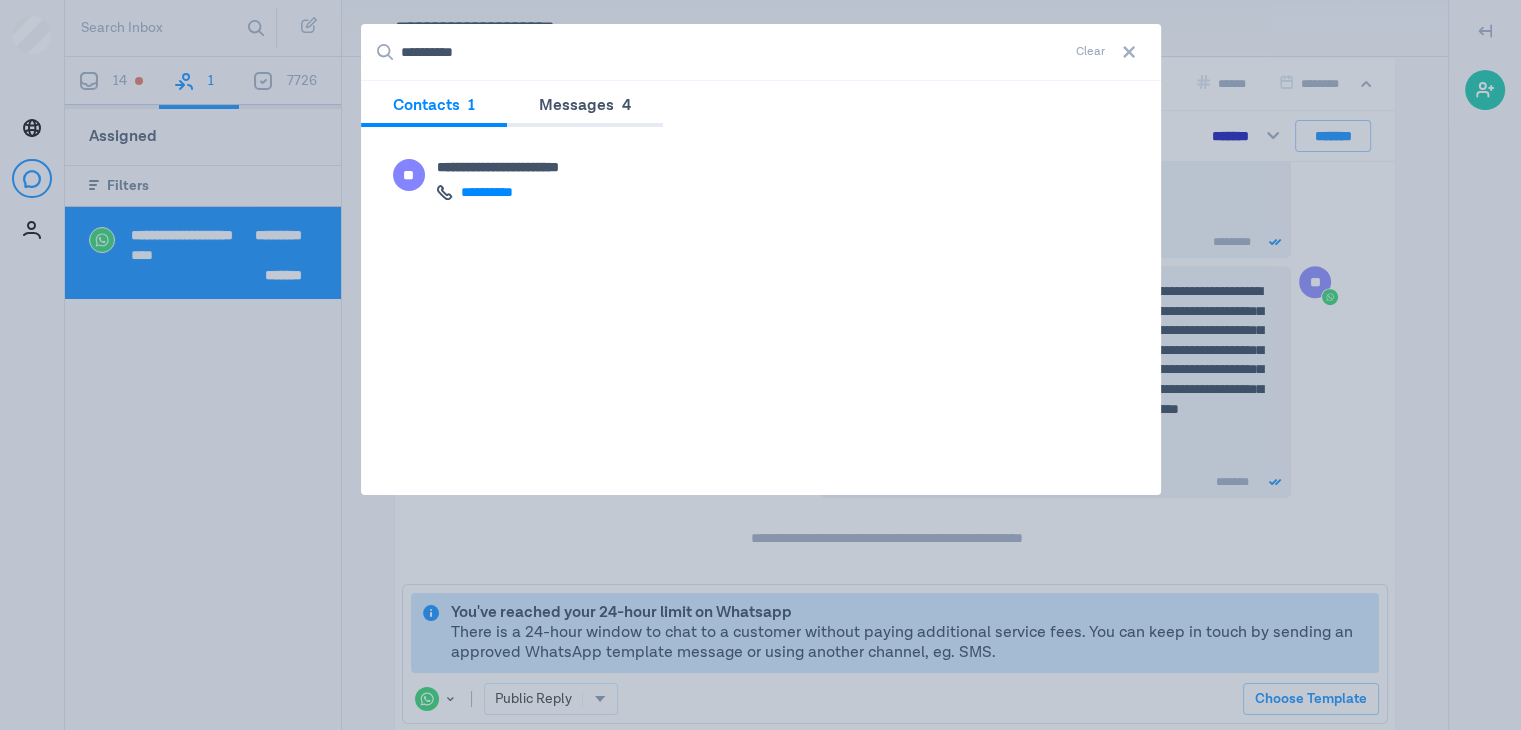type on "**********" 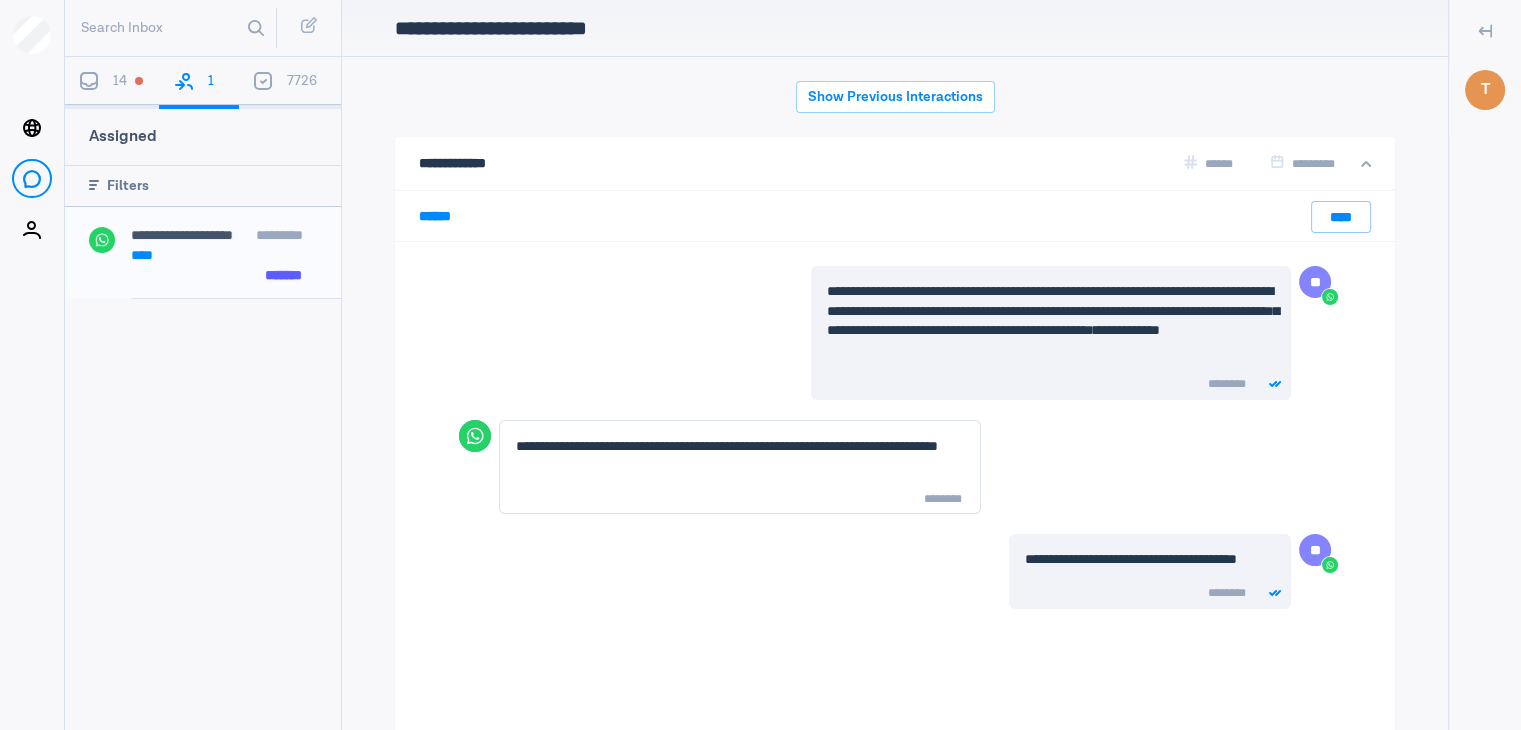 scroll, scrollTop: 79, scrollLeft: 0, axis: vertical 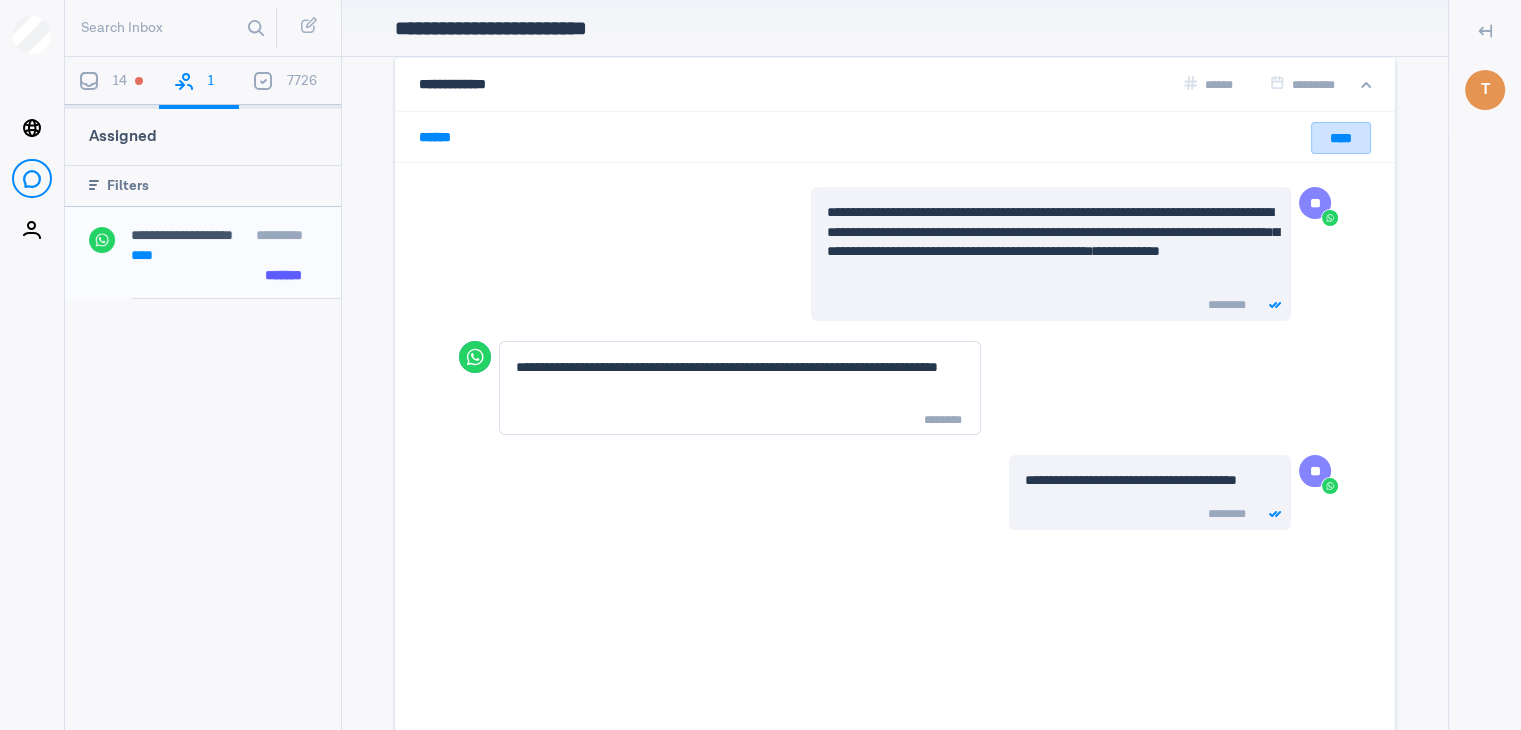 click on "****" at bounding box center [1341, 138] 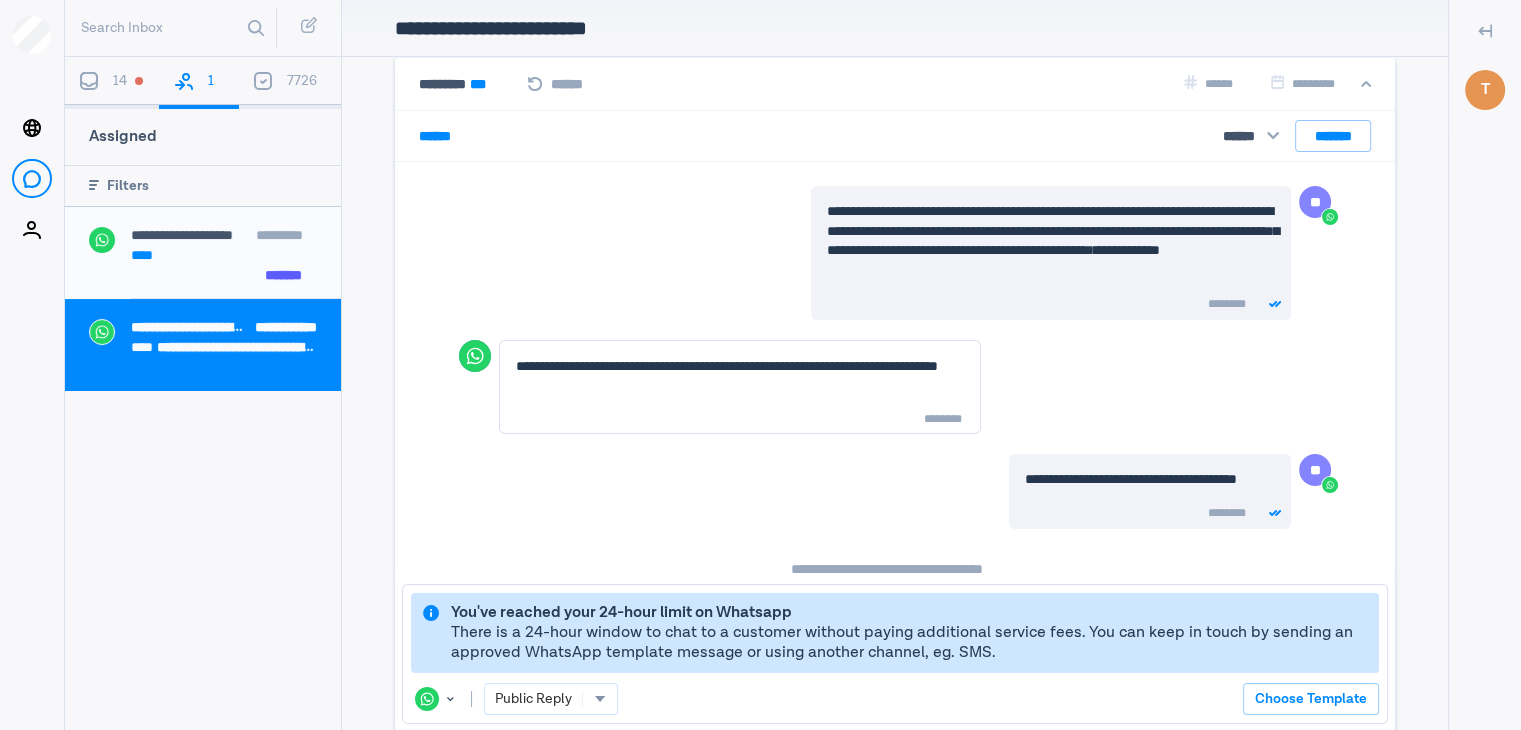 scroll, scrollTop: 32, scrollLeft: 0, axis: vertical 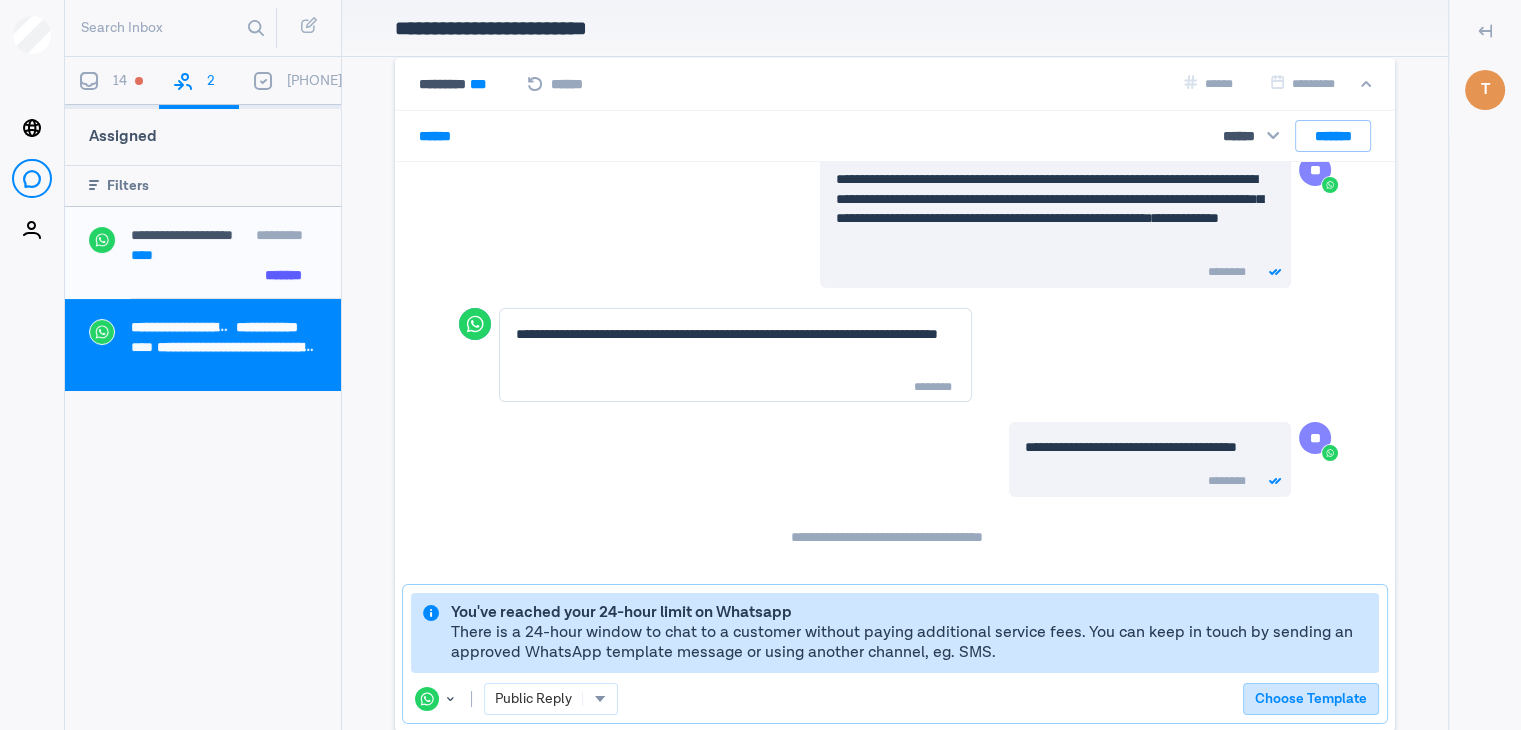 click on "Choose Template" at bounding box center (1311, 699) 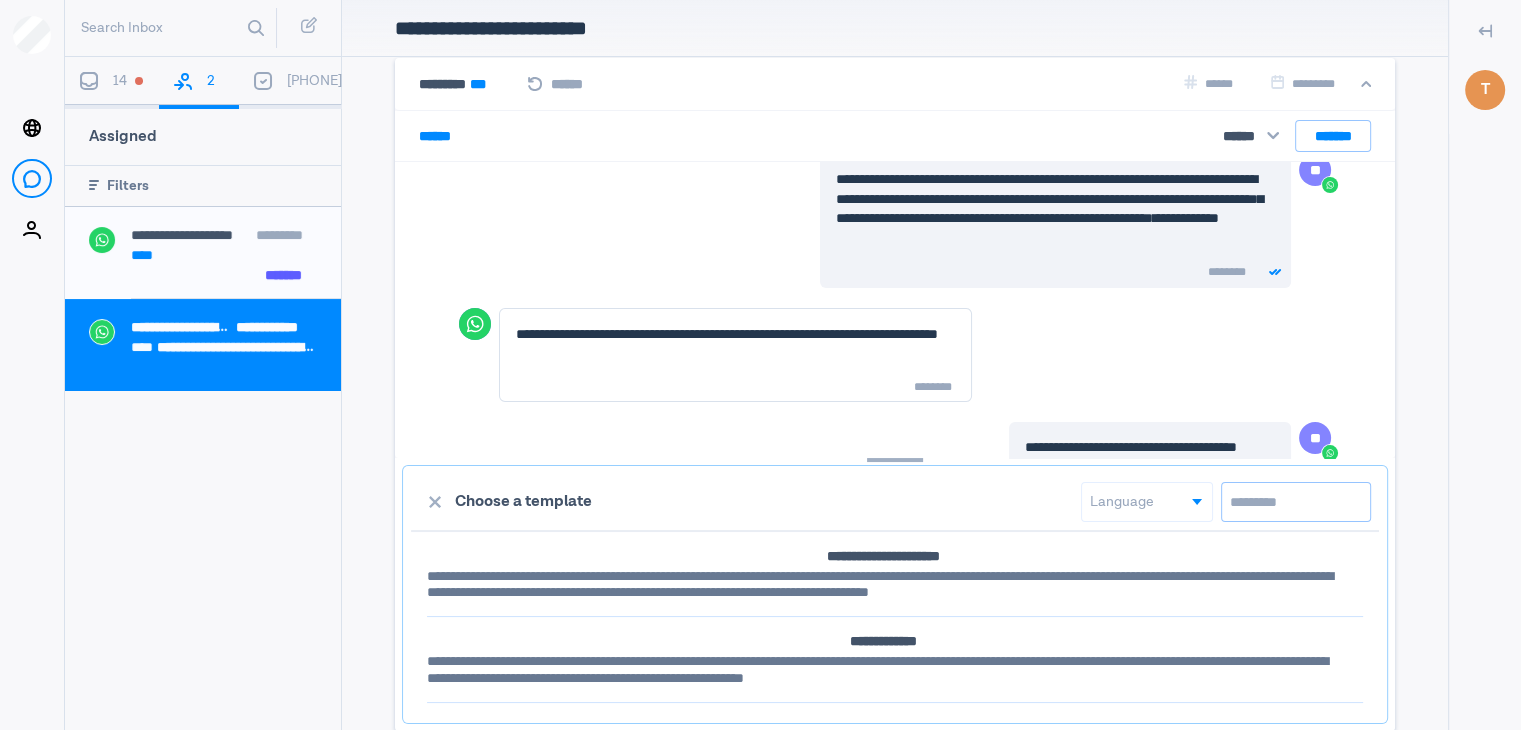 click at bounding box center [1296, 502] 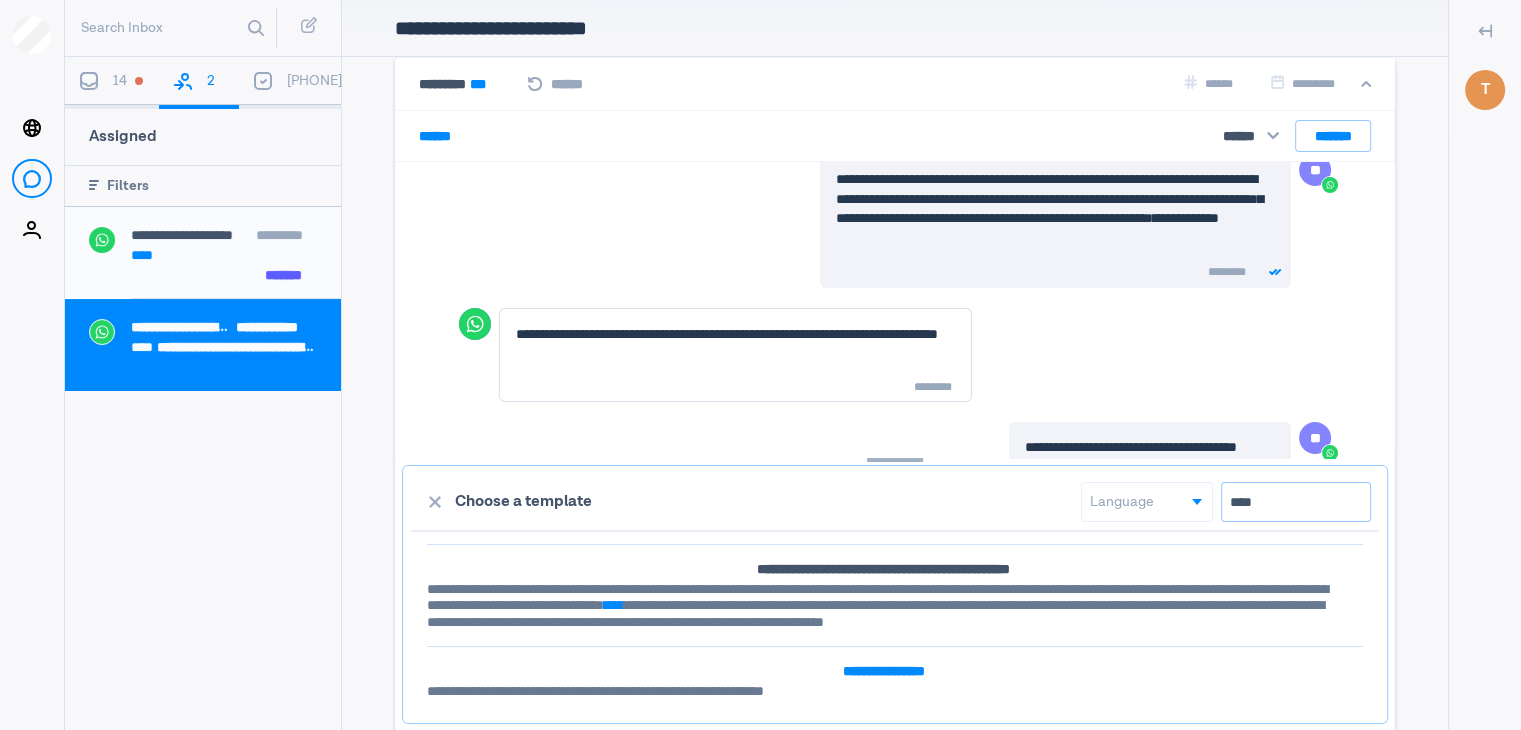 scroll, scrollTop: 108, scrollLeft: 0, axis: vertical 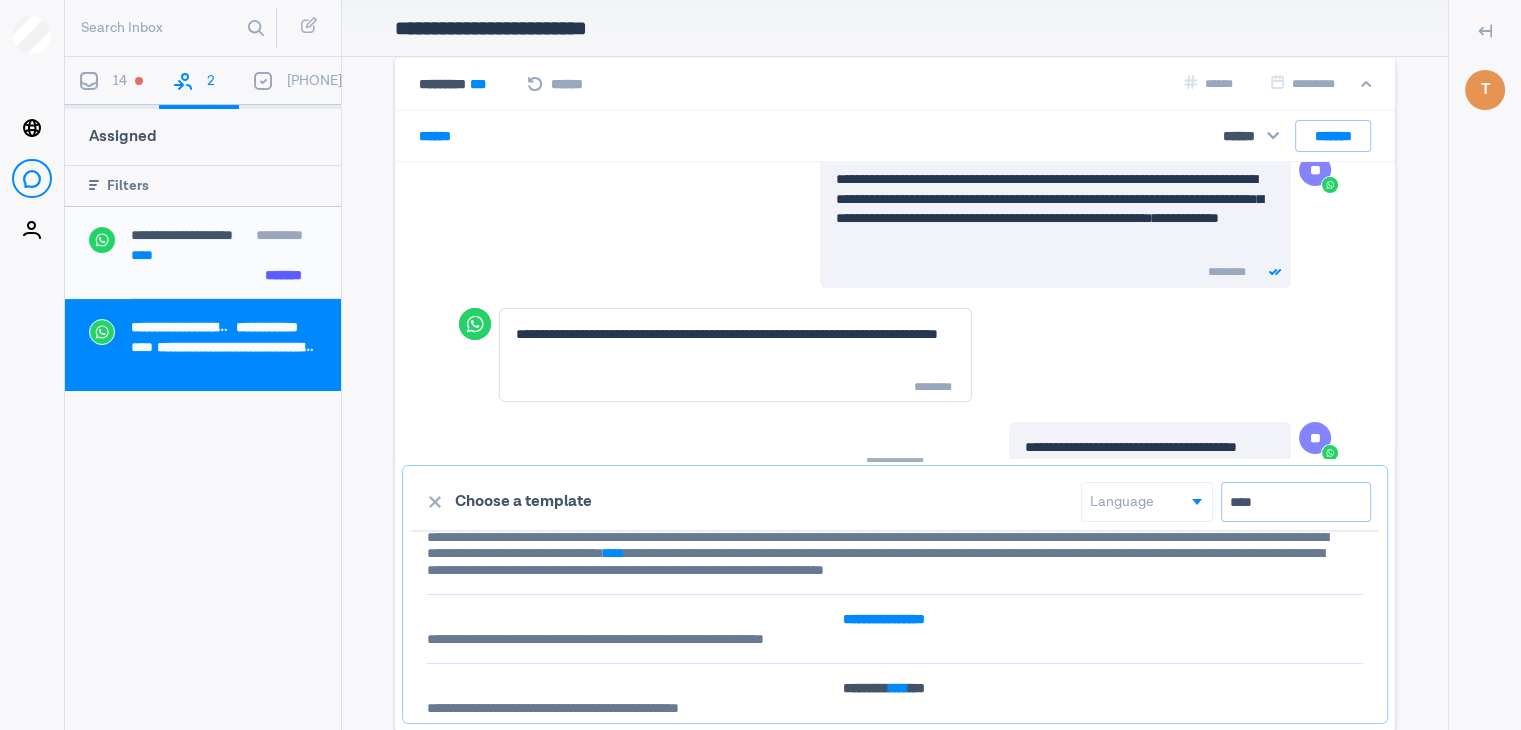 type on "****" 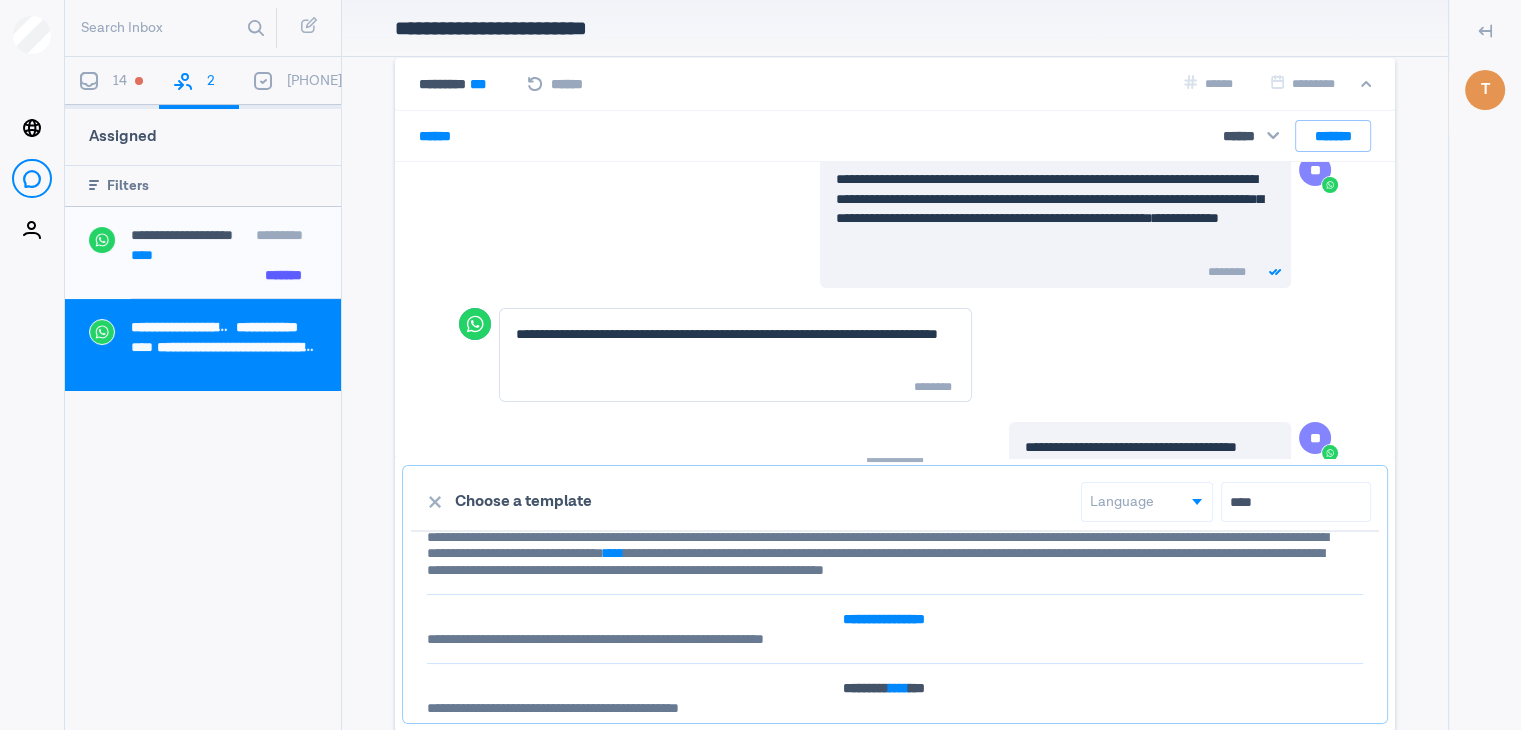 click on "**********" at bounding box center [895, 620] 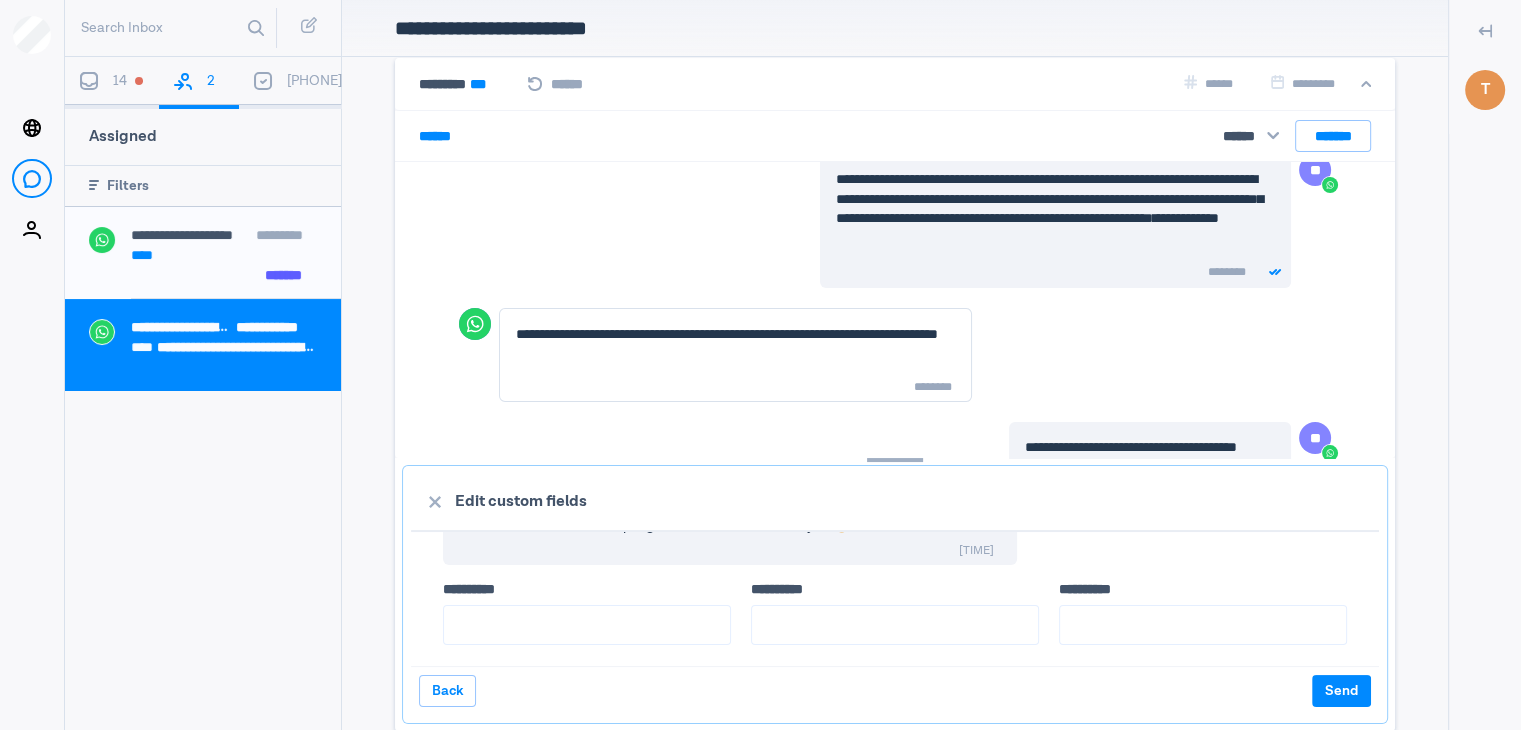 scroll, scrollTop: 81, scrollLeft: 0, axis: vertical 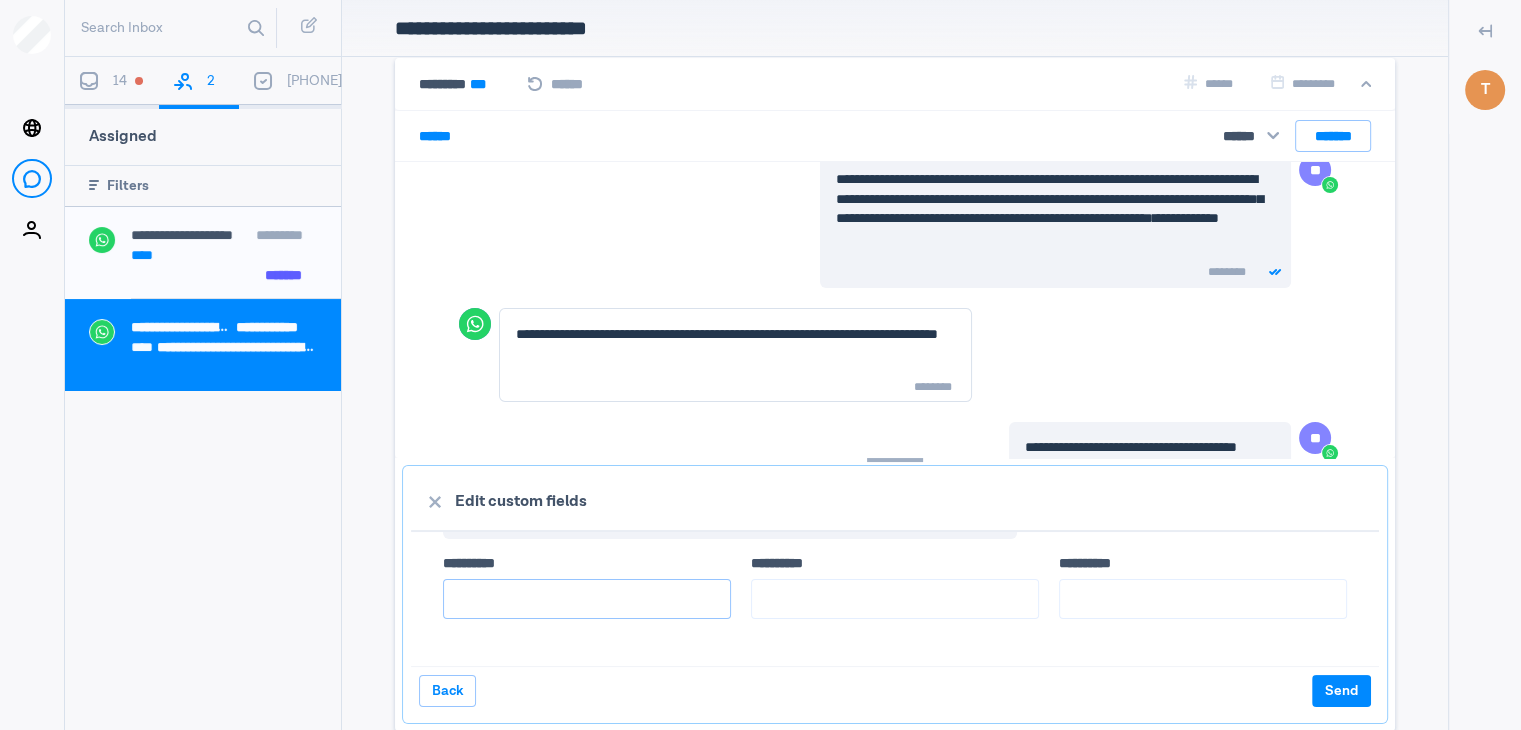 click on "****   *****" at bounding box center [587, 599] 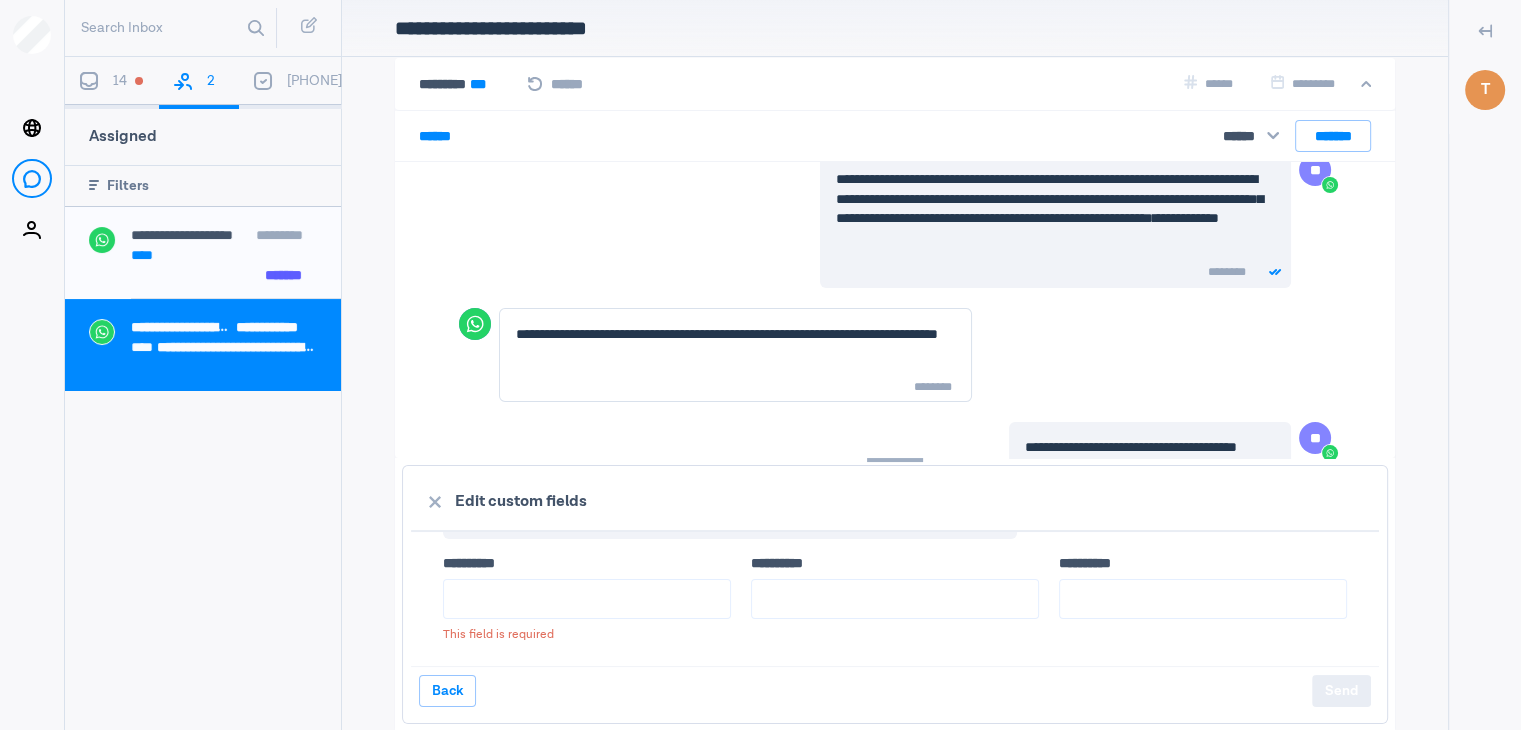 drag, startPoint x: 387, startPoint y: 38, endPoint x: 543, endPoint y: 33, distance: 156.08011 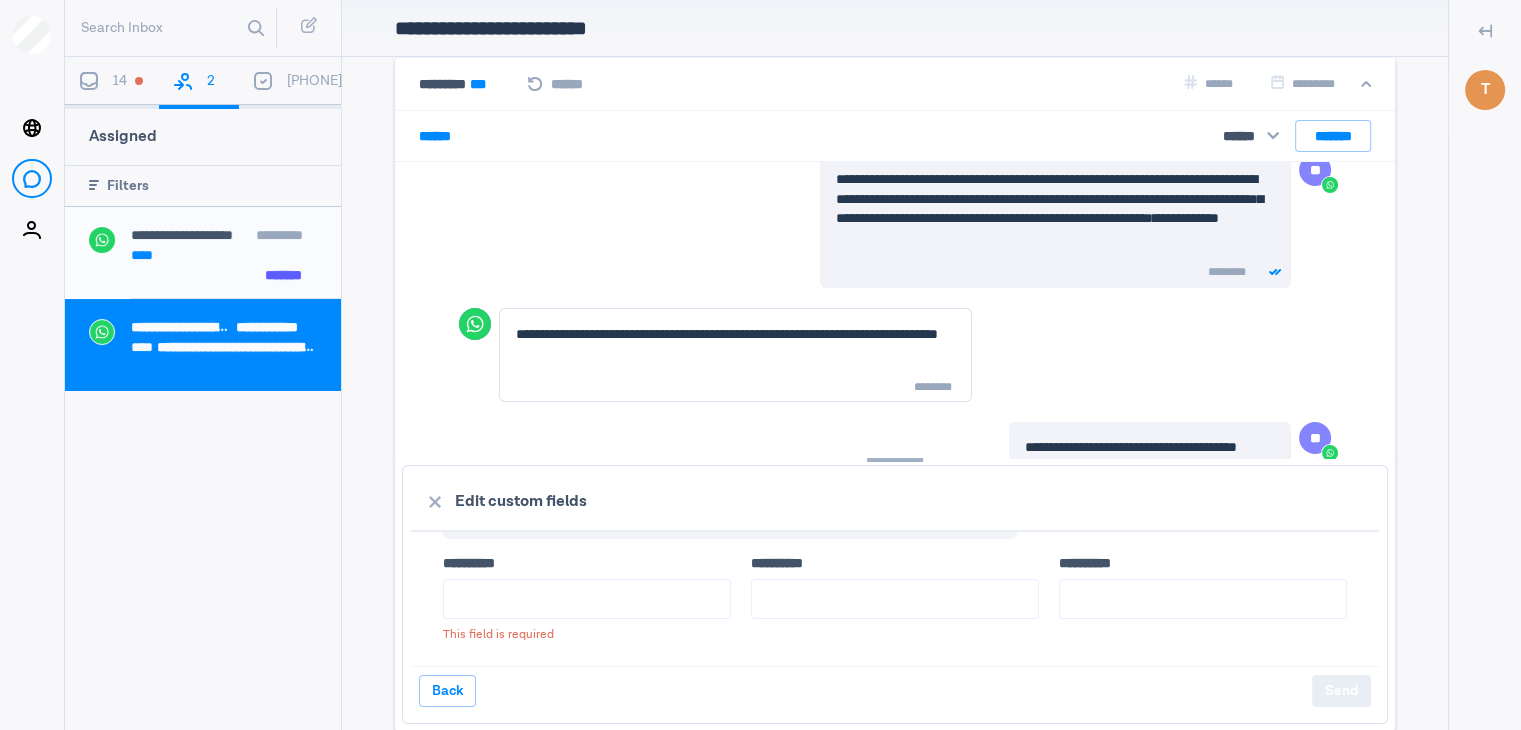 copy on "**********" 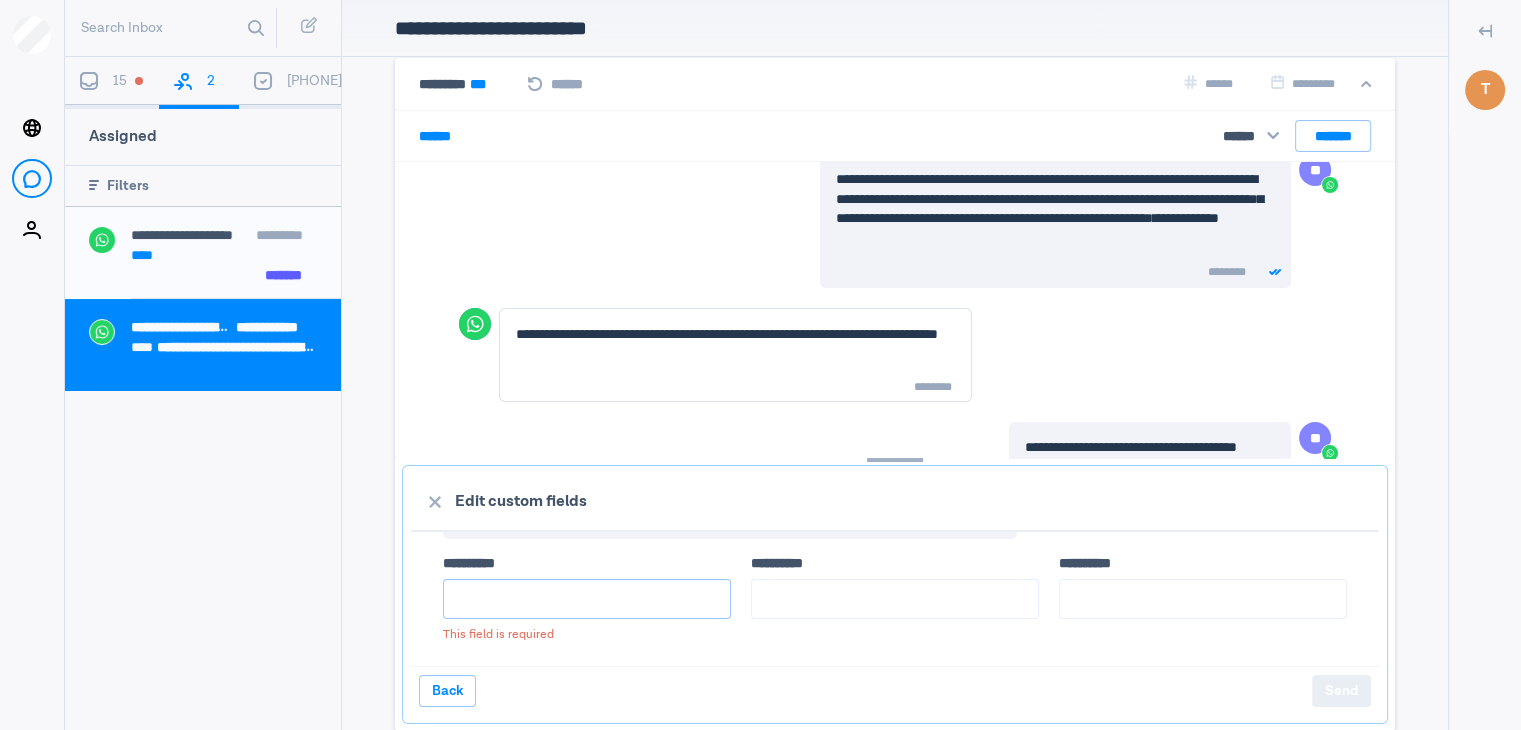 click on "****   *****" at bounding box center [587, 599] 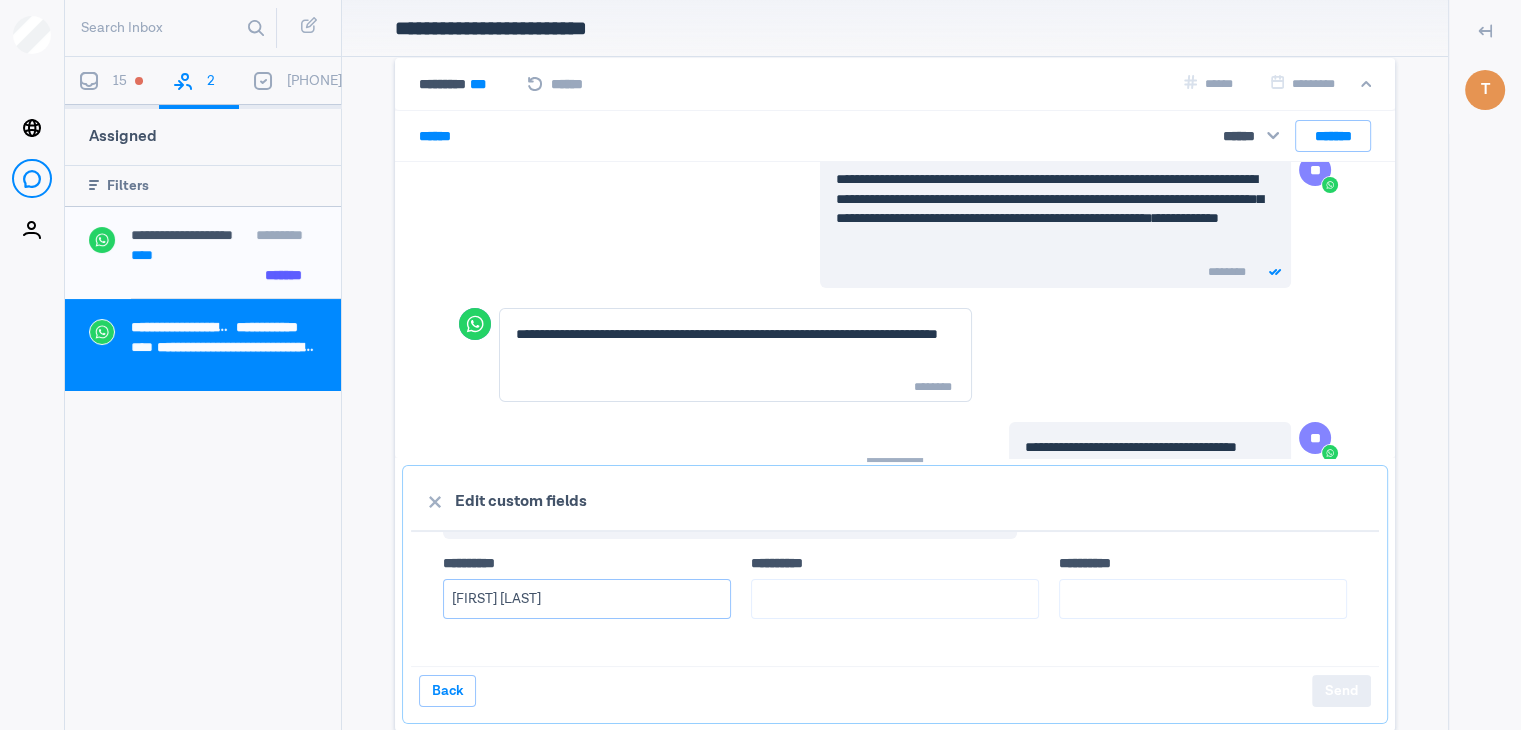 type on "[FIRST] [LAST]" 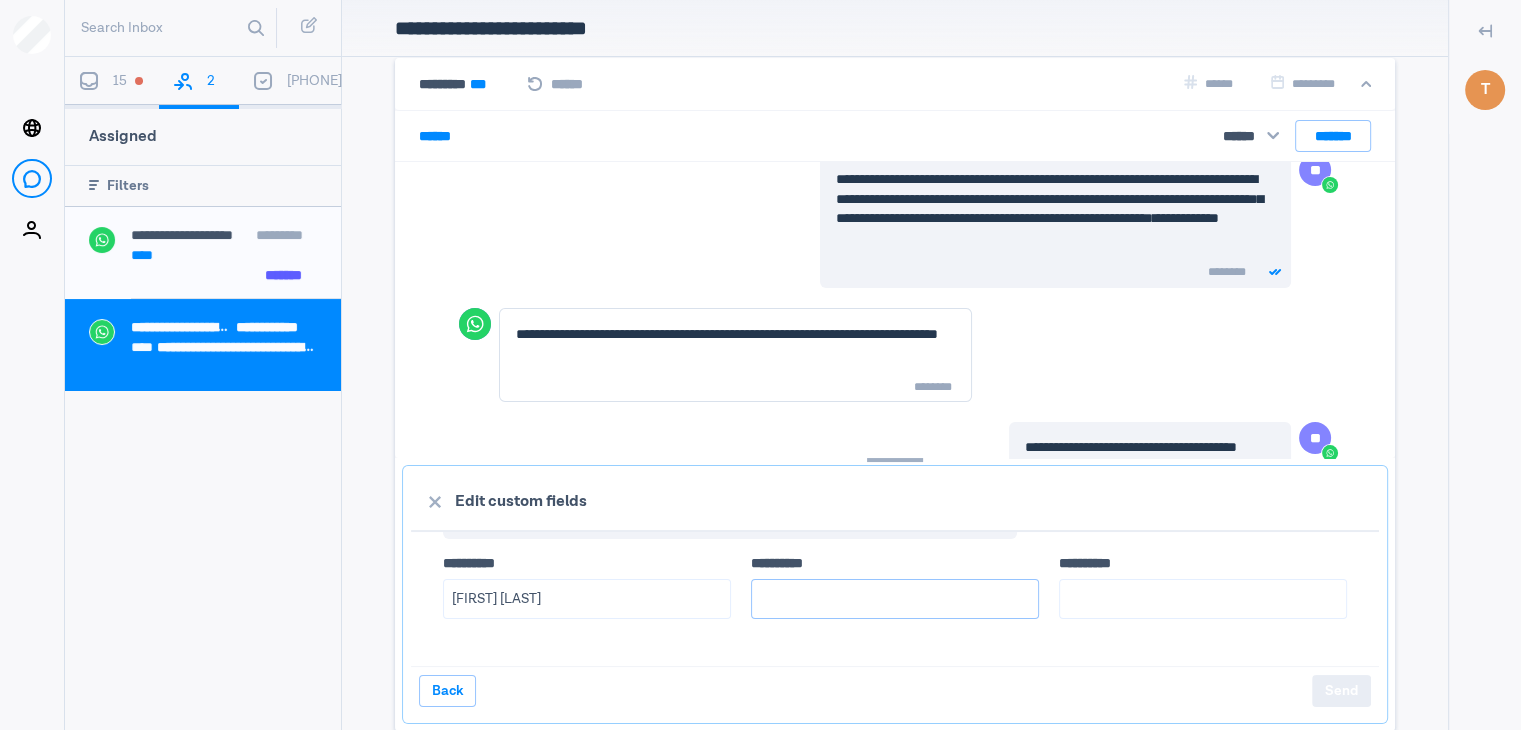 click on "****   *****" at bounding box center (895, 599) 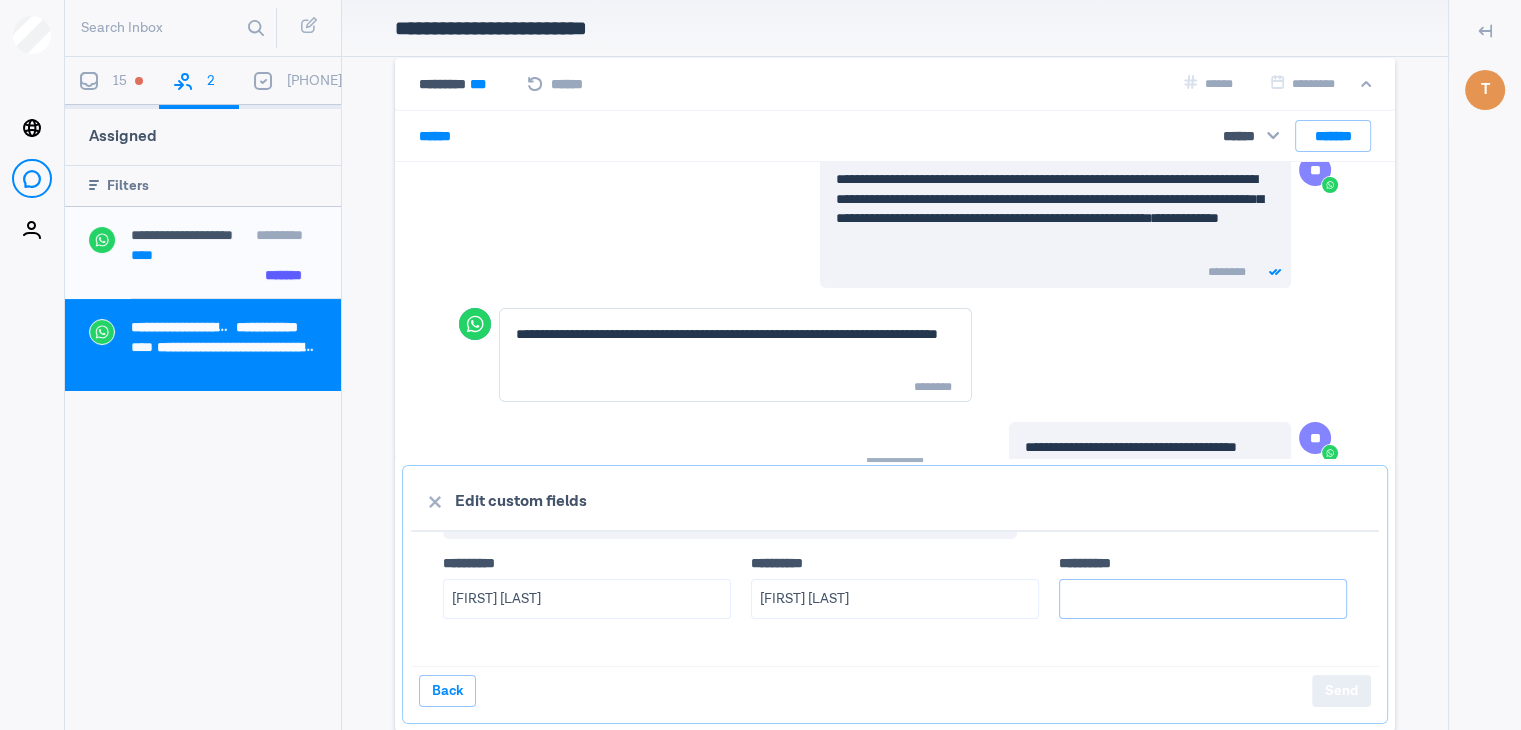 click on "****   *****" at bounding box center [1203, 599] 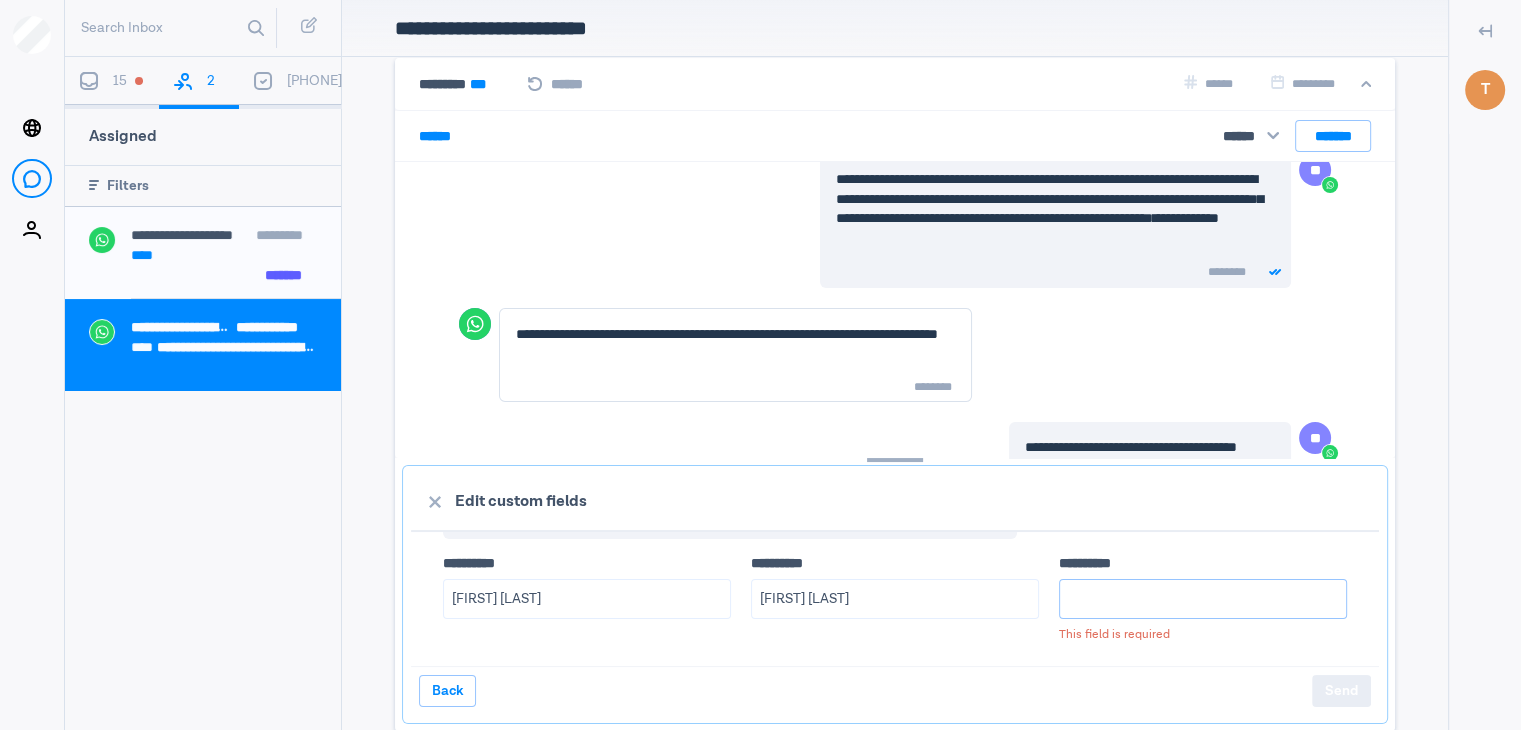 paste on "Good morning,  We hope you're doing well. We're just checking in to see if there are any updates regarding the light replacement.  Looking forward to hearing from you." 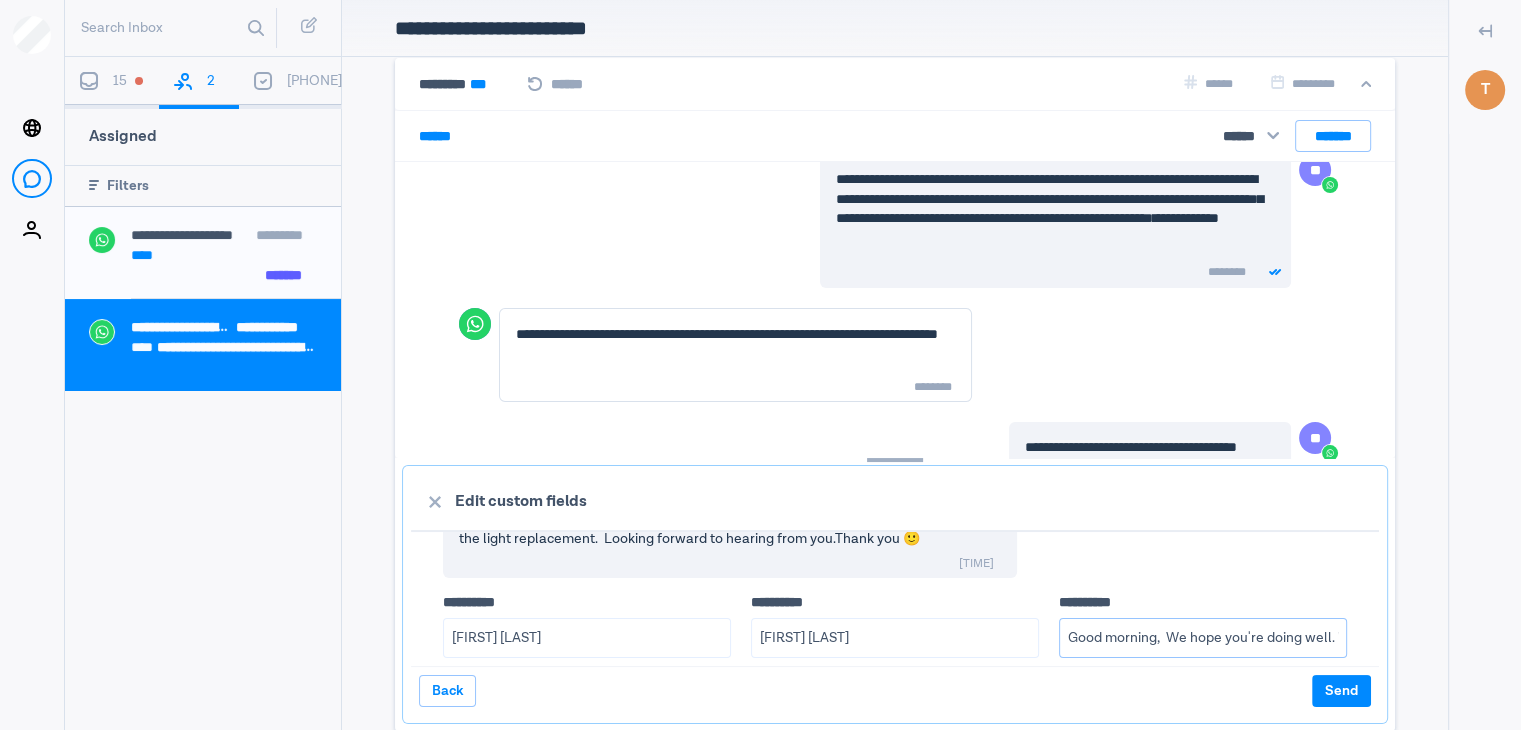scroll, scrollTop: 0, scrollLeft: 768, axis: horizontal 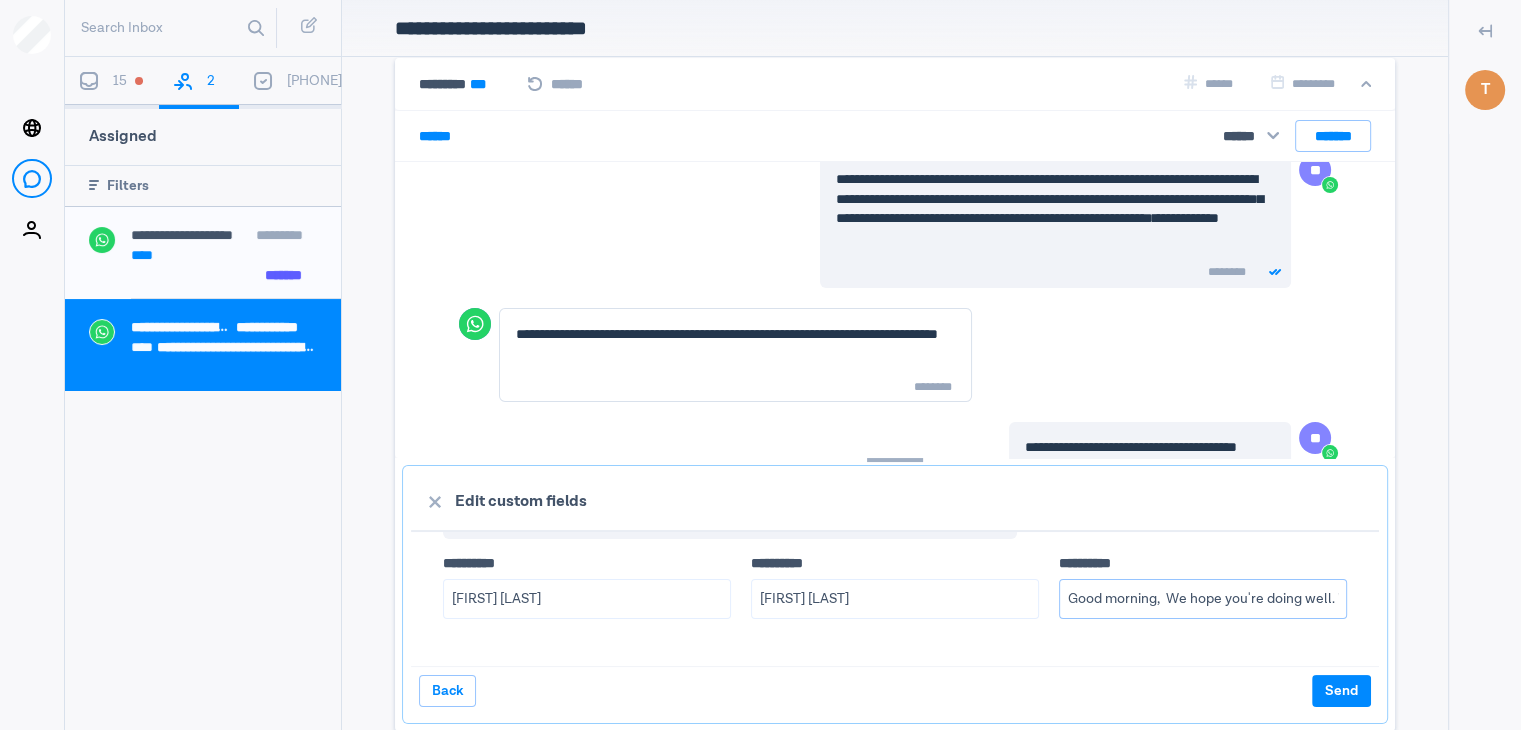 drag, startPoint x: 1081, startPoint y: 589, endPoint x: 980, endPoint y: 587, distance: 101.0198 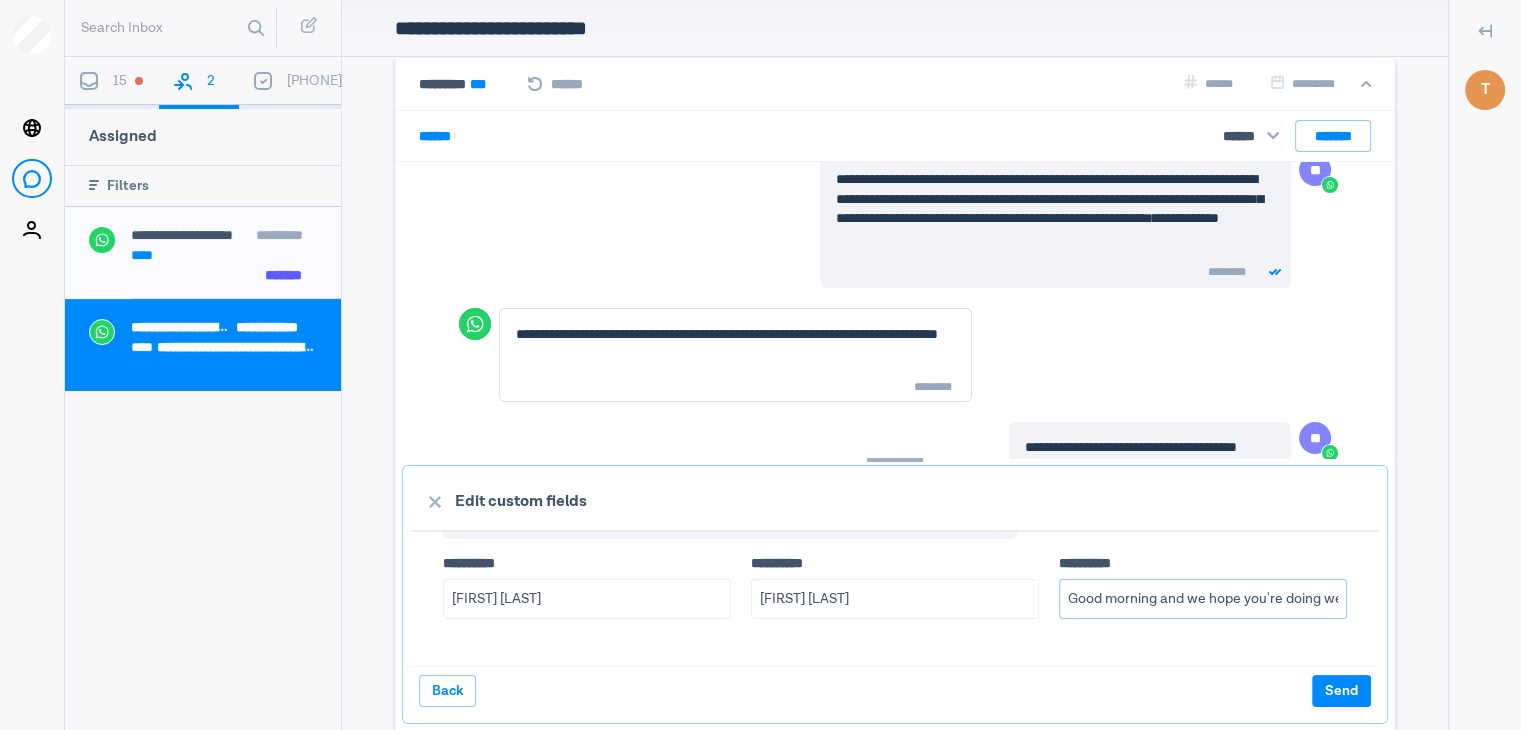 type on "Good morning and we hope you're doing well. We're just checking in to see if there are any updates regarding the light replacement.  Looking forward to hearing from you!" 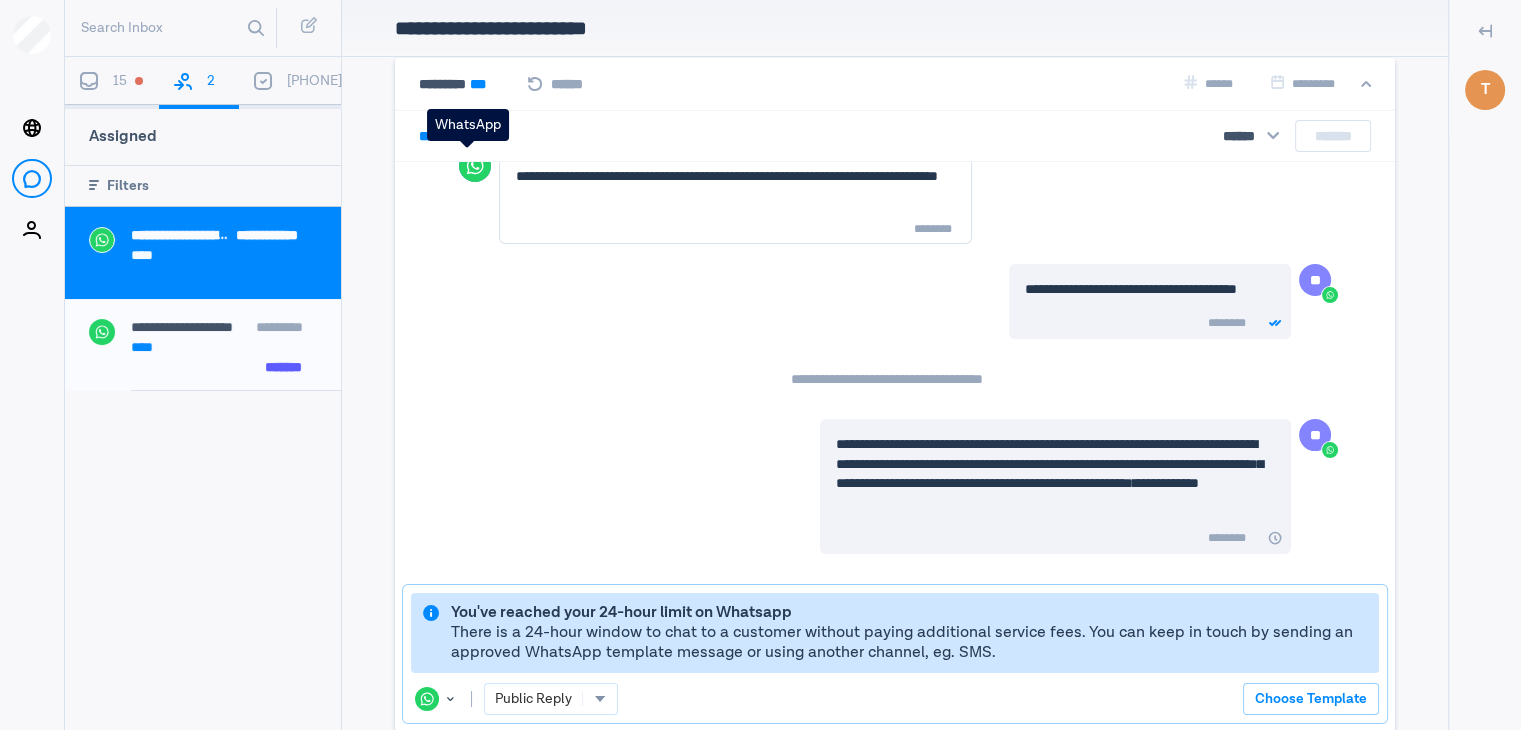 scroll, scrollTop: 112, scrollLeft: 0, axis: vertical 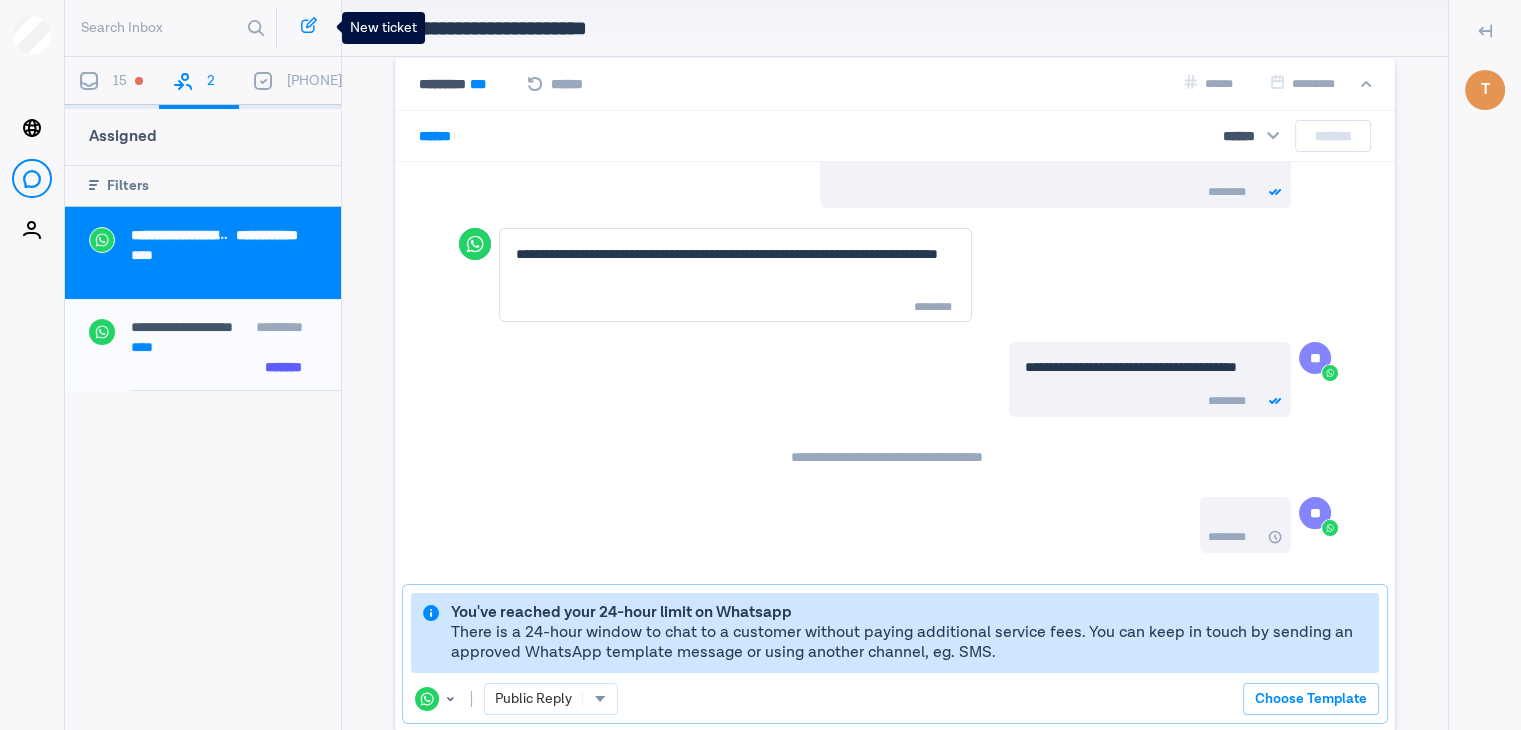 click at bounding box center [304, 28] 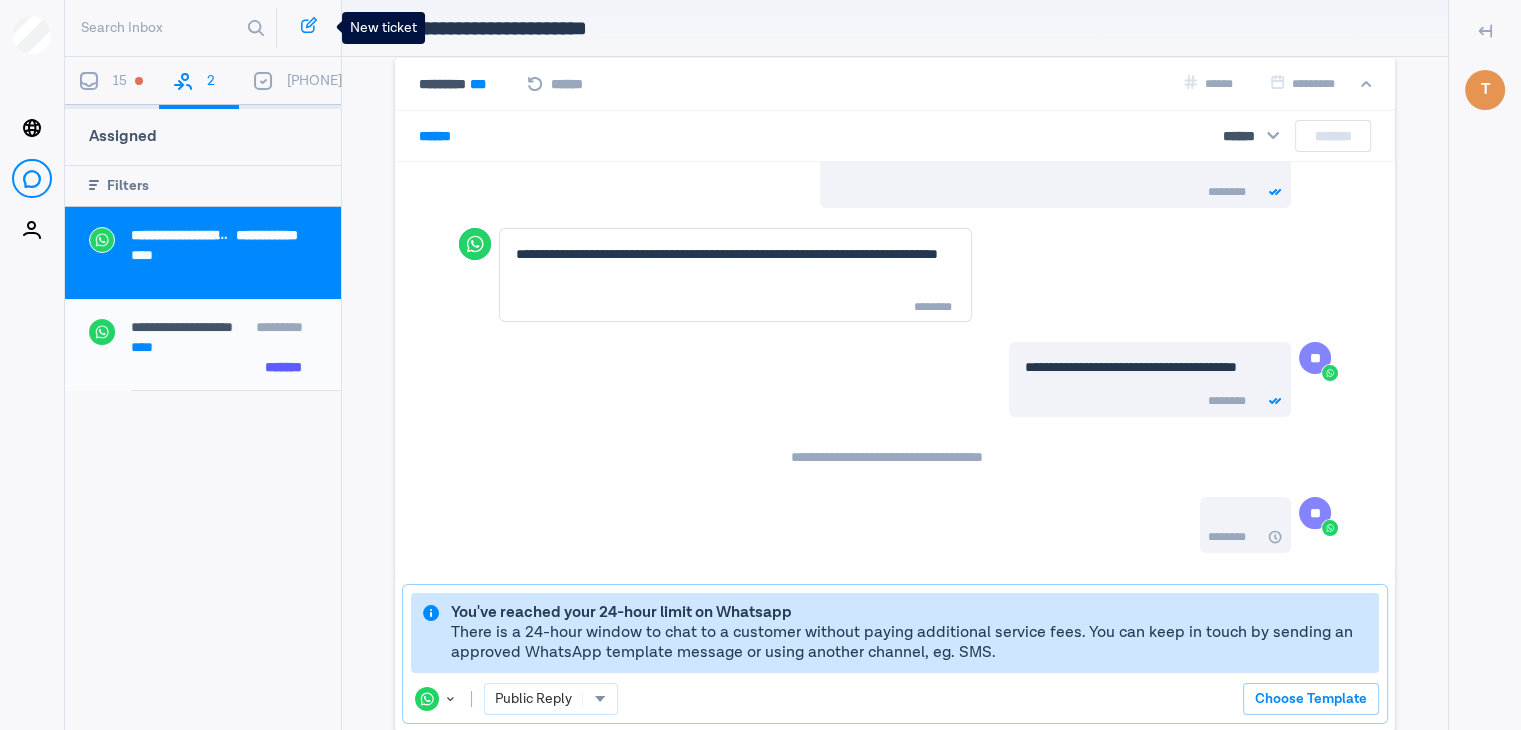 scroll, scrollTop: 0, scrollLeft: 0, axis: both 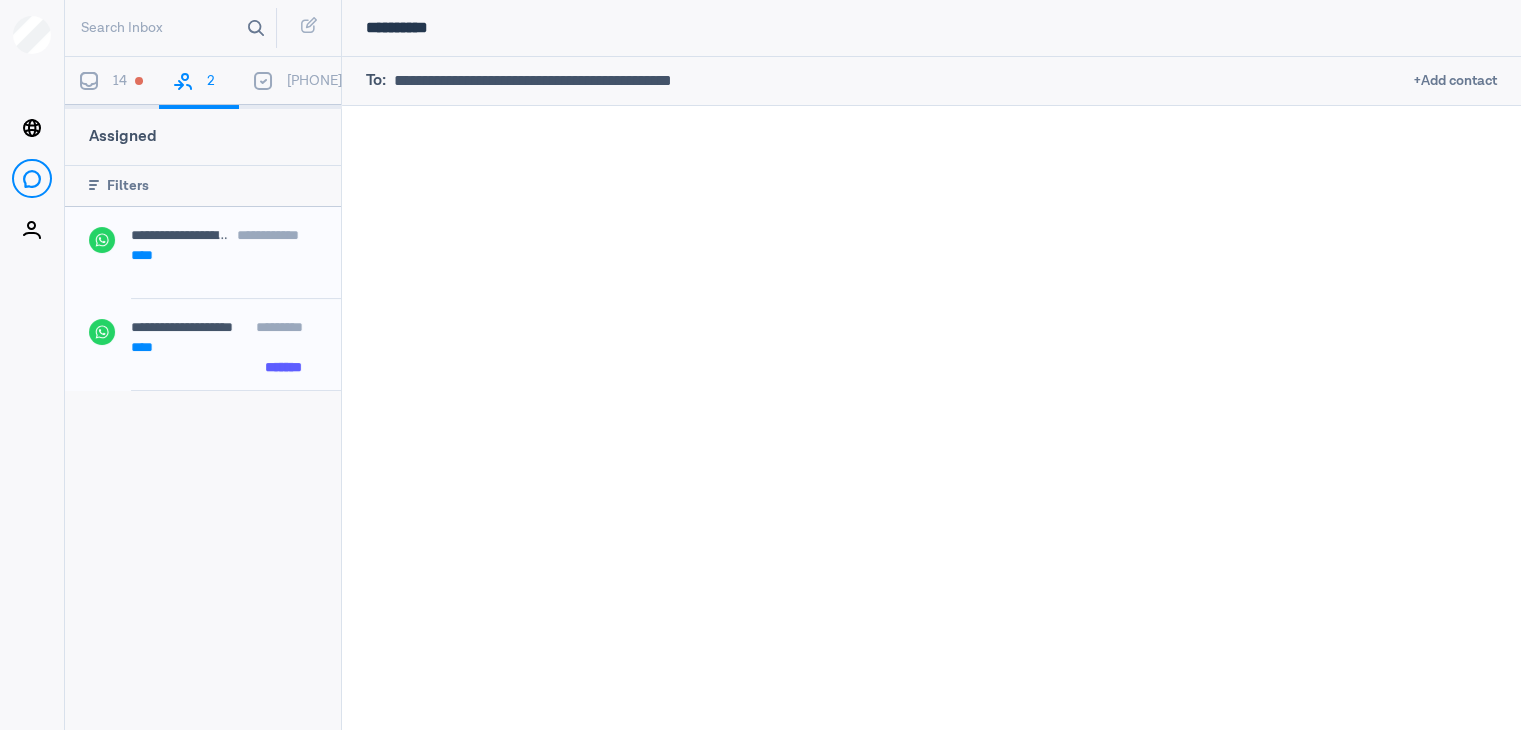 click on "Search Inbox" at bounding box center (174, 28) 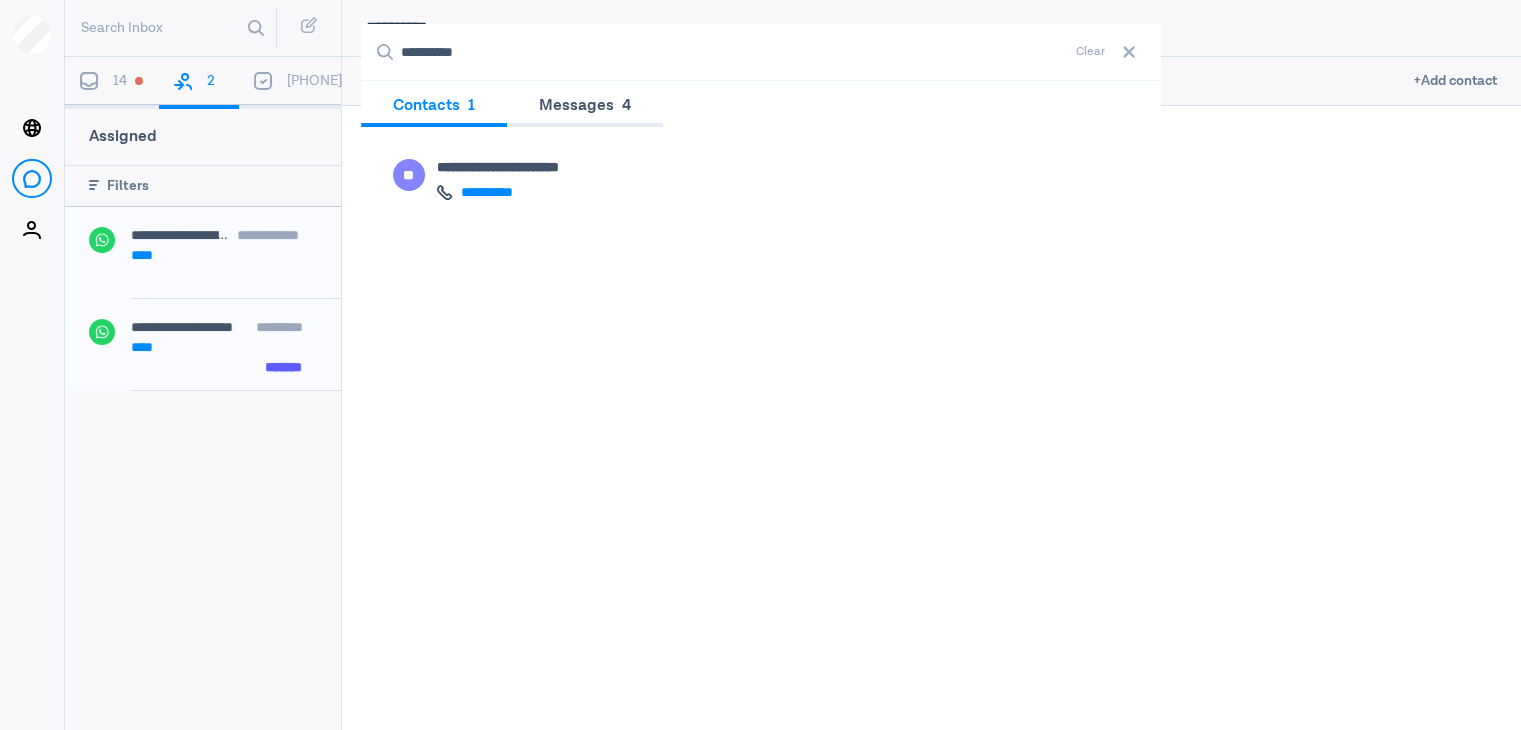 click on "**********" at bounding box center (761, 52) 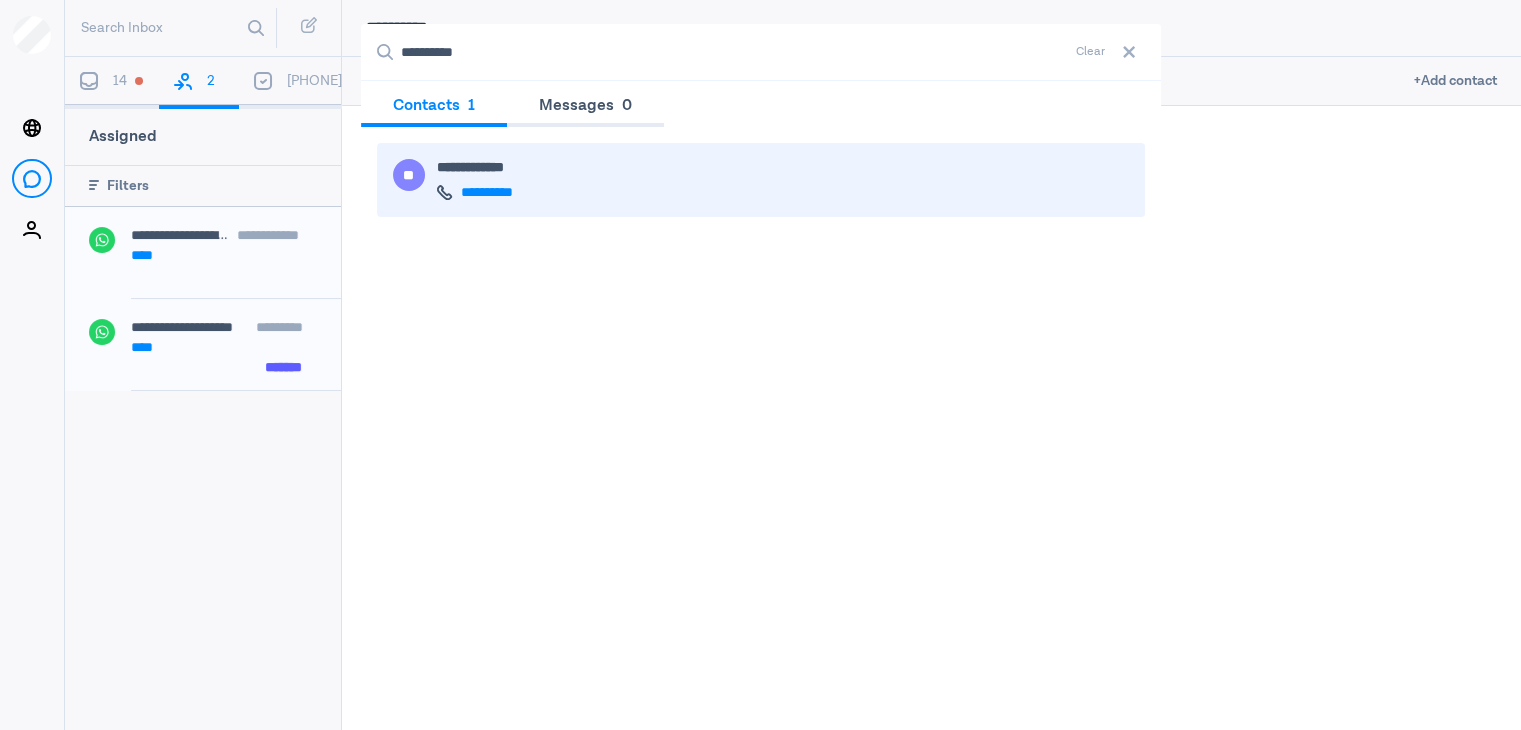 type on "**********" 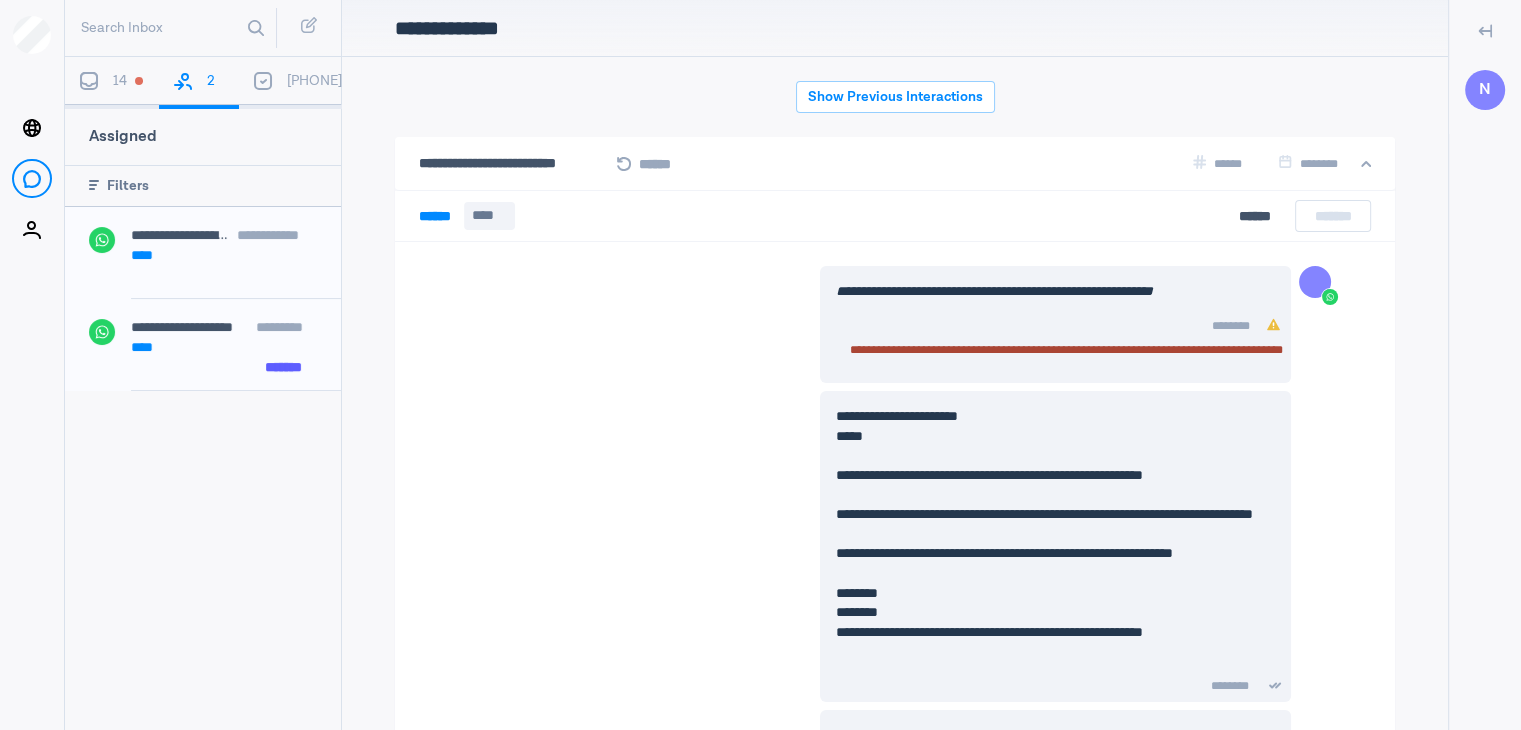 scroll, scrollTop: 79, scrollLeft: 0, axis: vertical 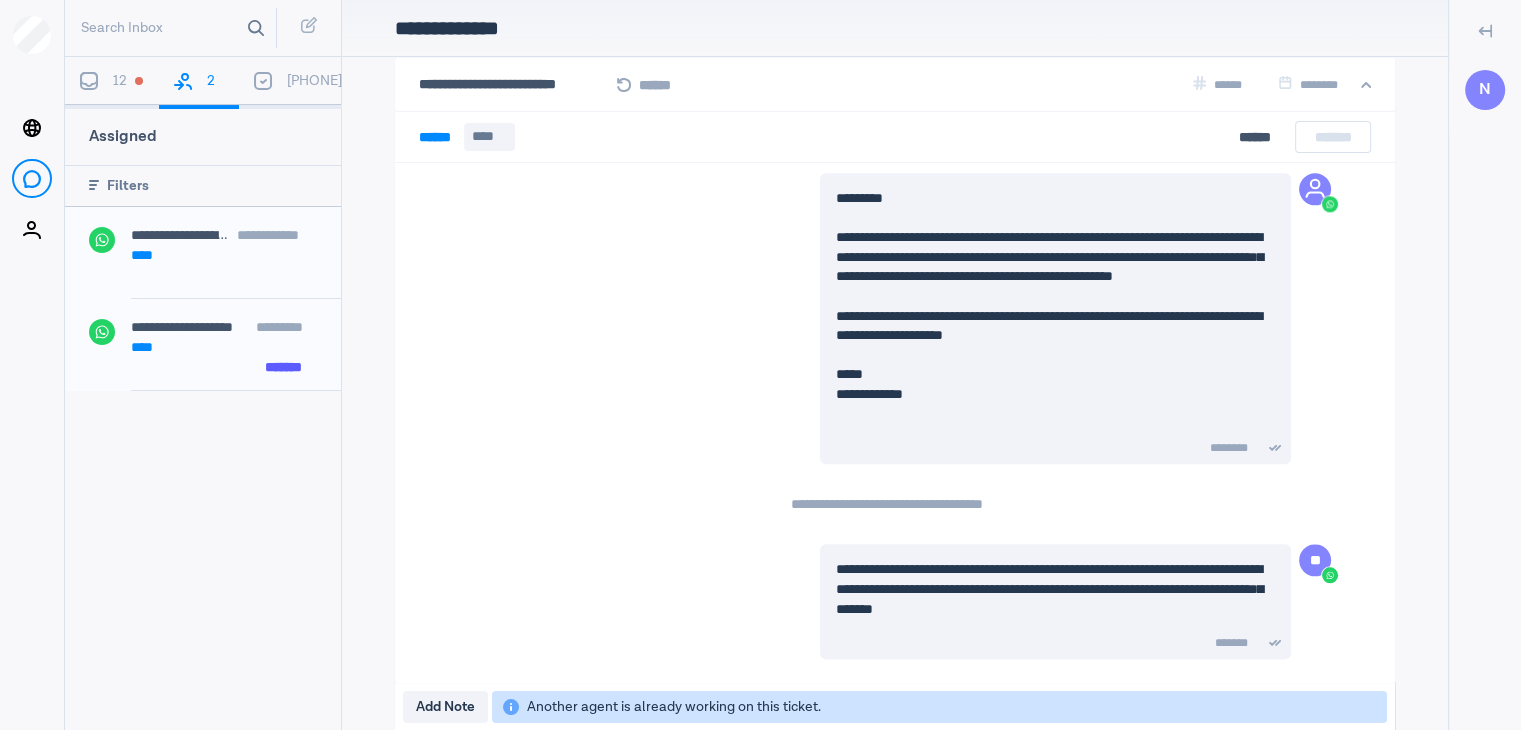 click on "Search Inbox" at bounding box center [174, 28] 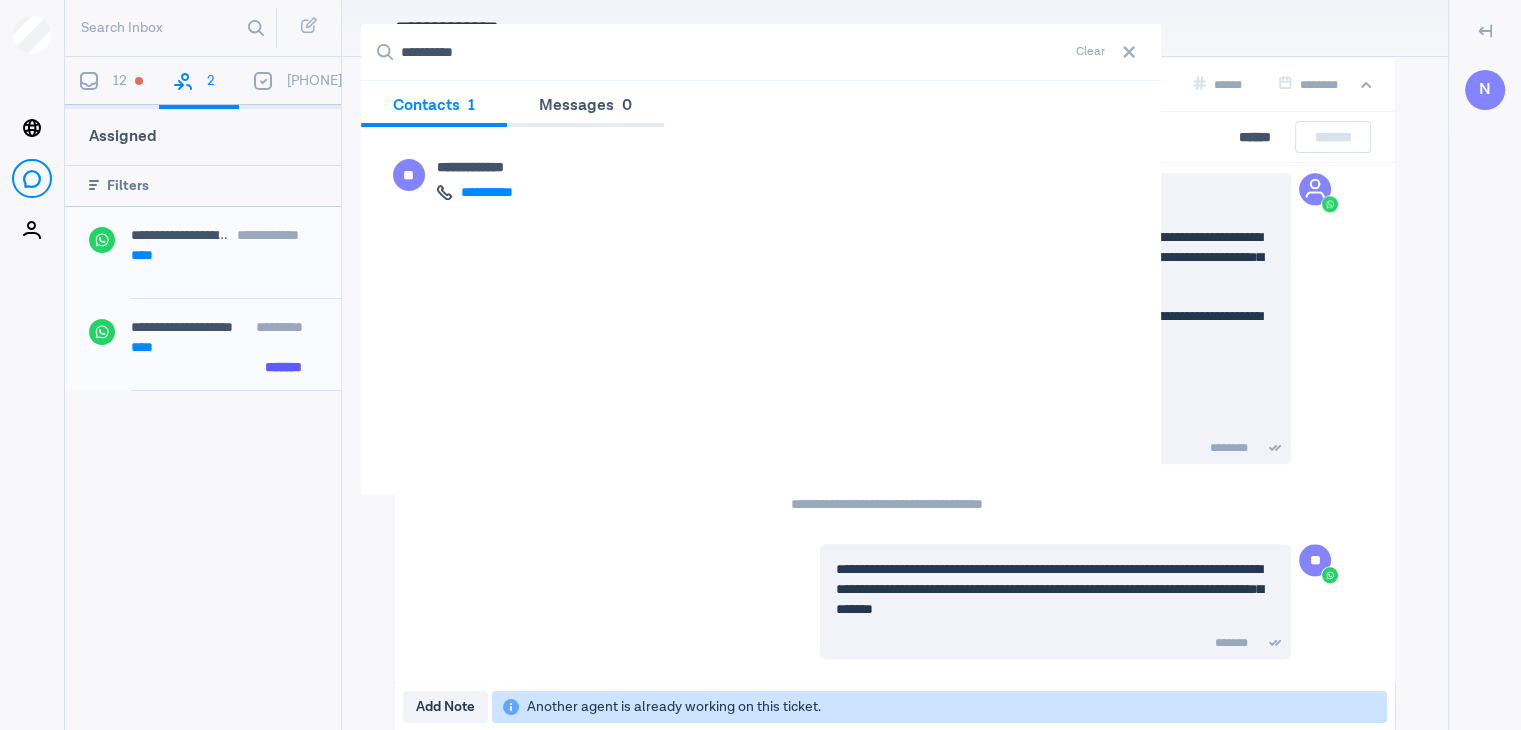 click on "**********" at bounding box center (761, 52) 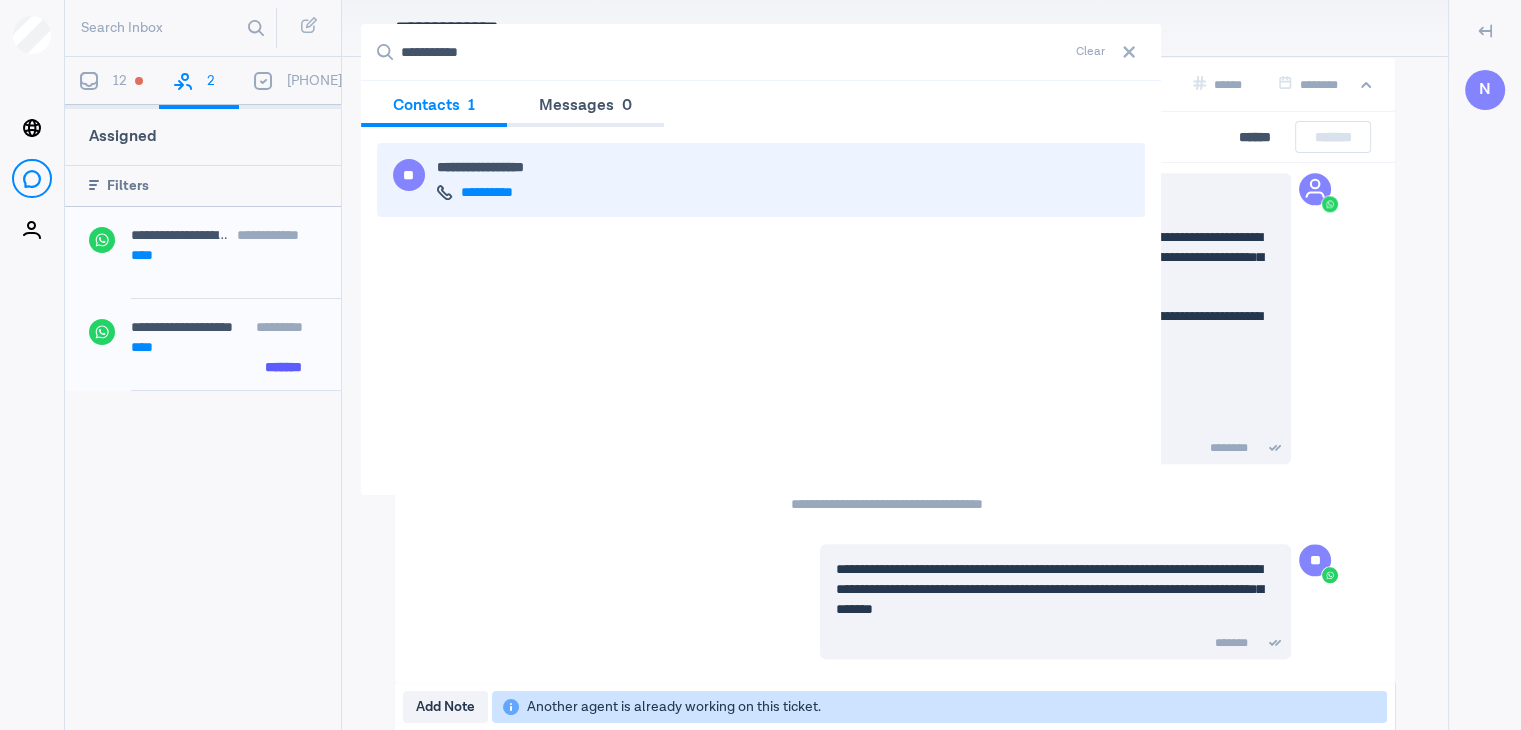 type on "**********" 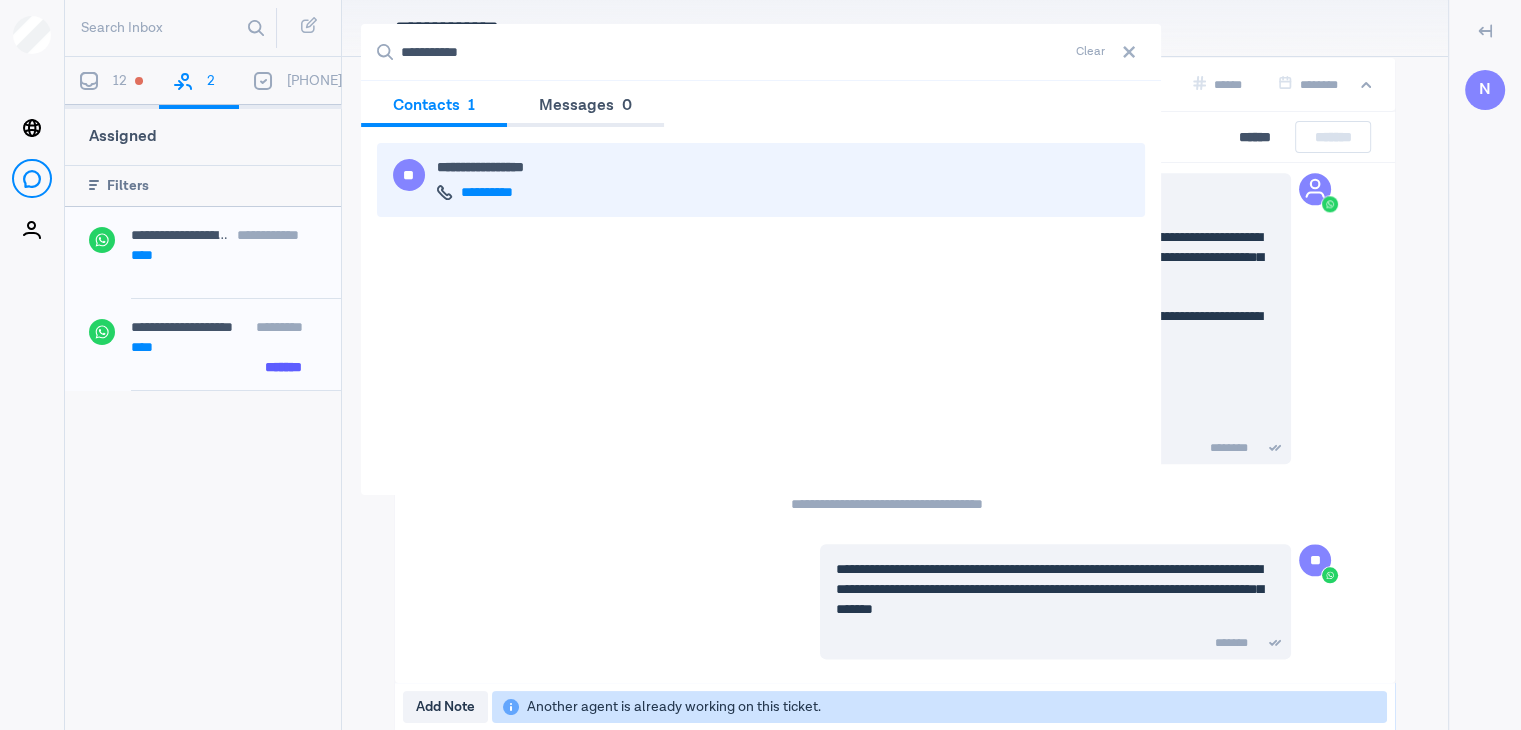 click on "**********" at bounding box center [783, 180] 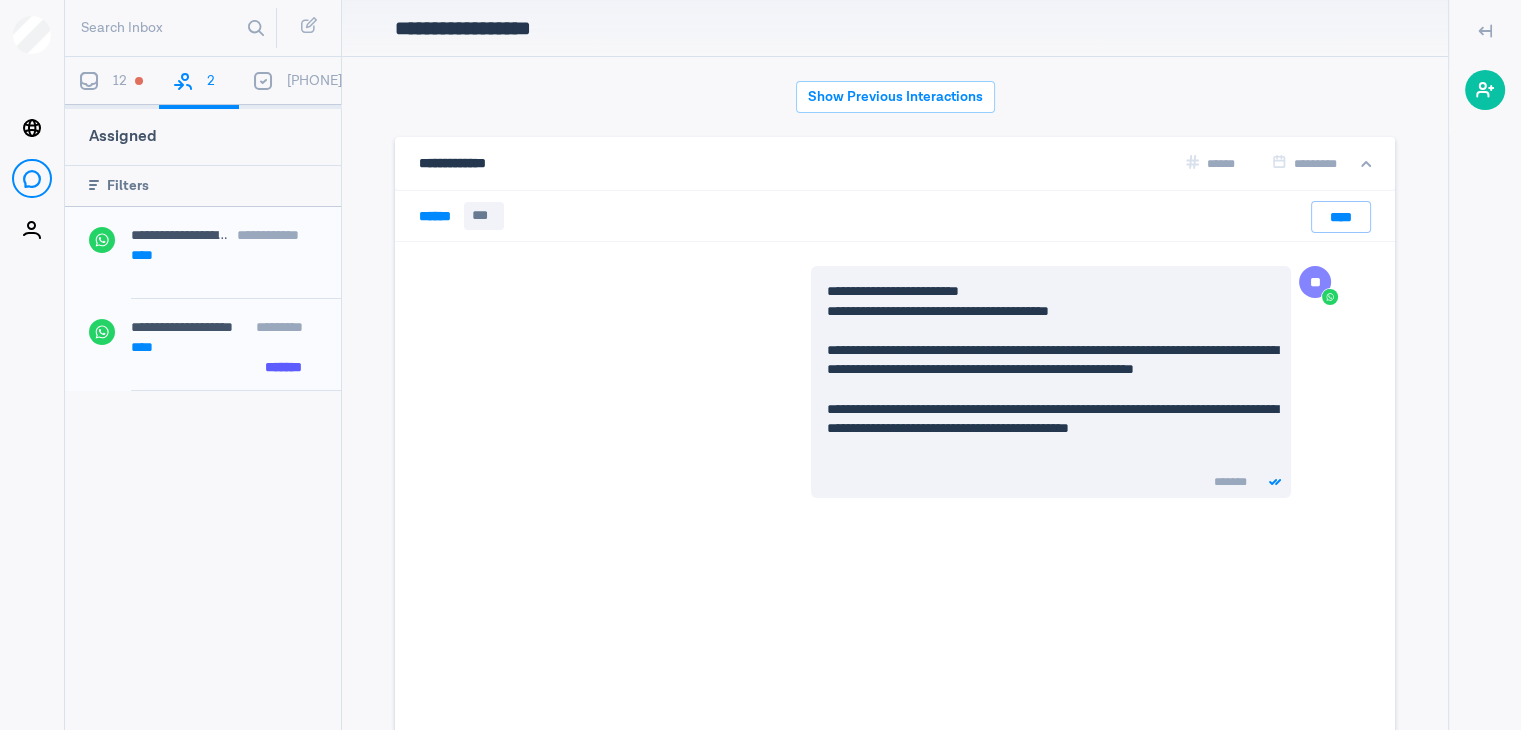 scroll, scrollTop: 79, scrollLeft: 0, axis: vertical 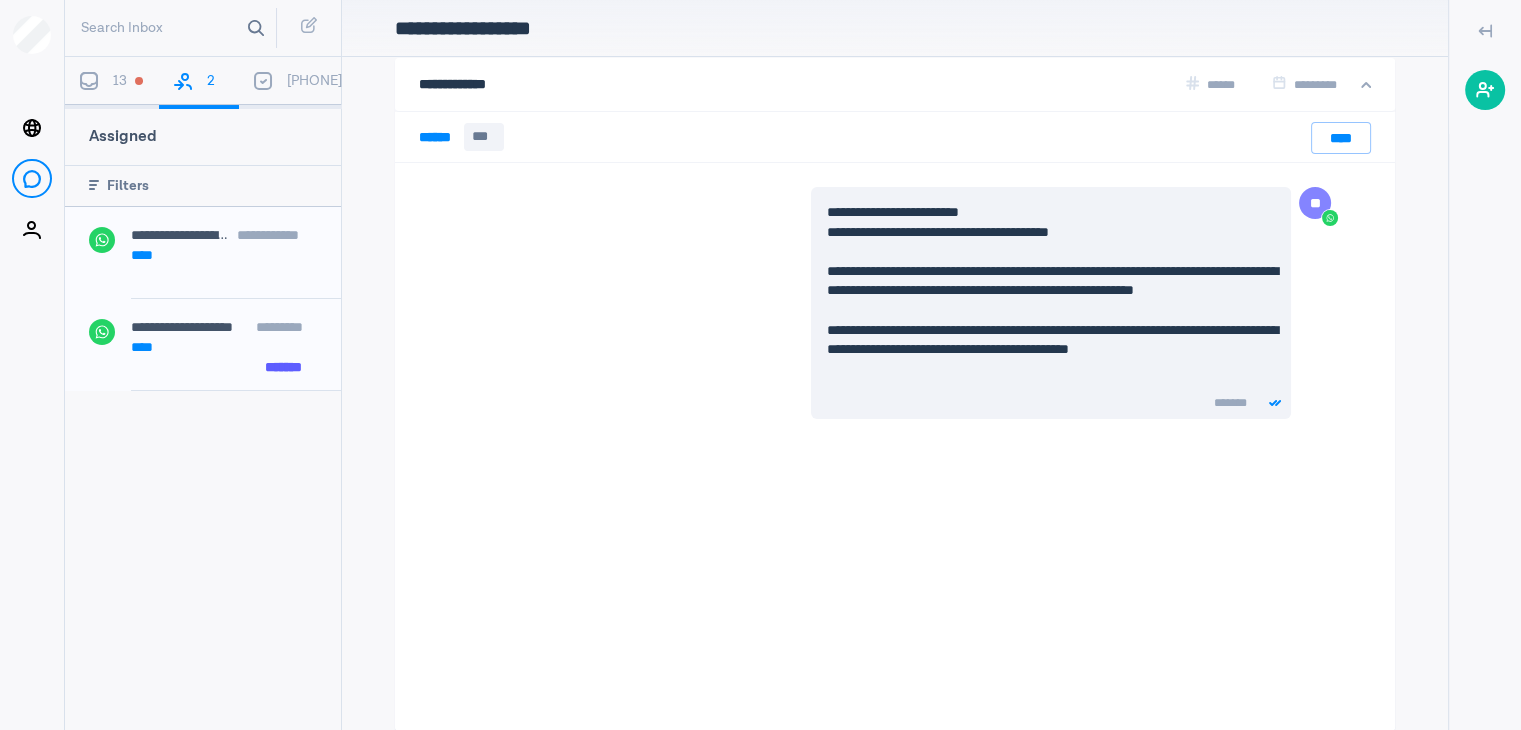 click on "Search Inbox" at bounding box center (174, 28) 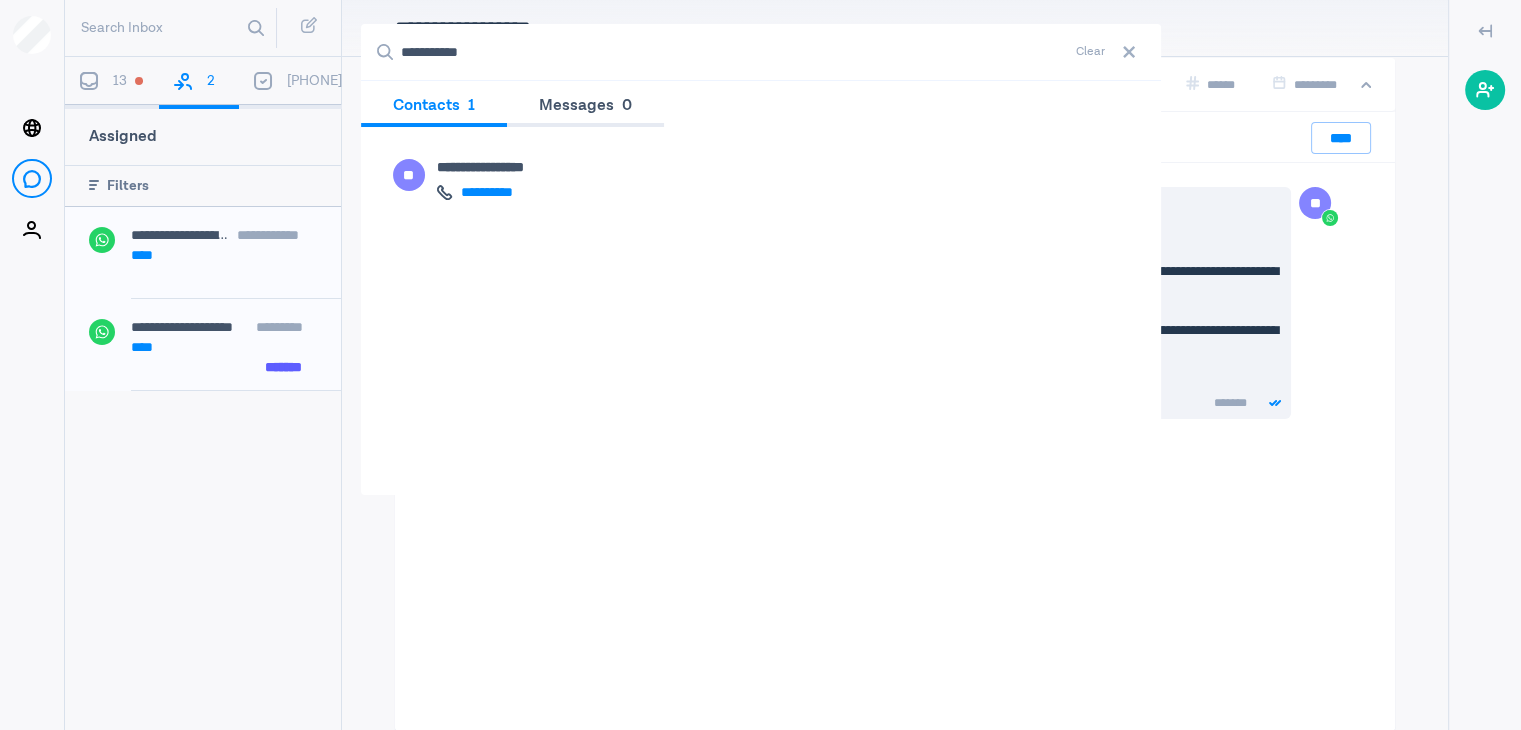 click on "**********" at bounding box center (761, 52) 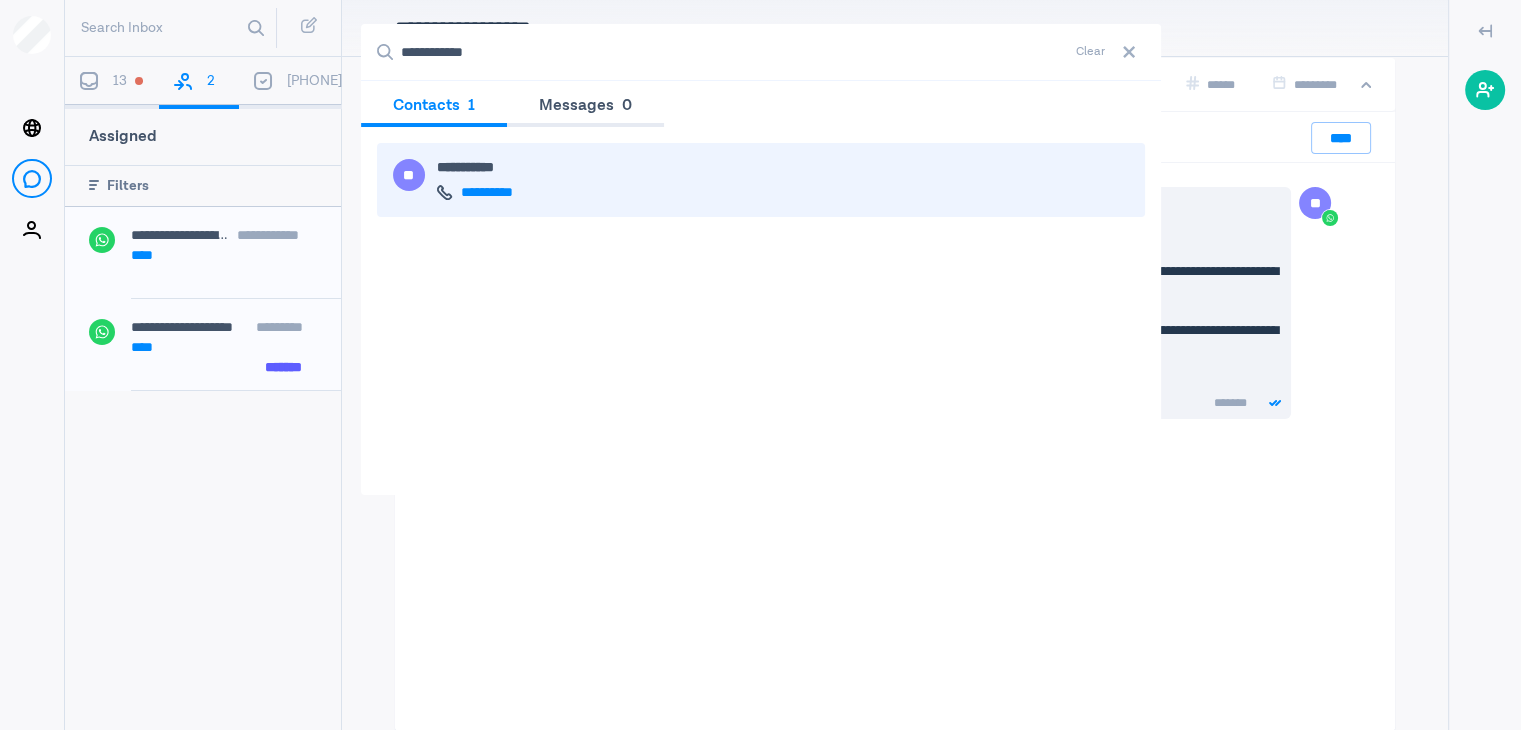 type on "**********" 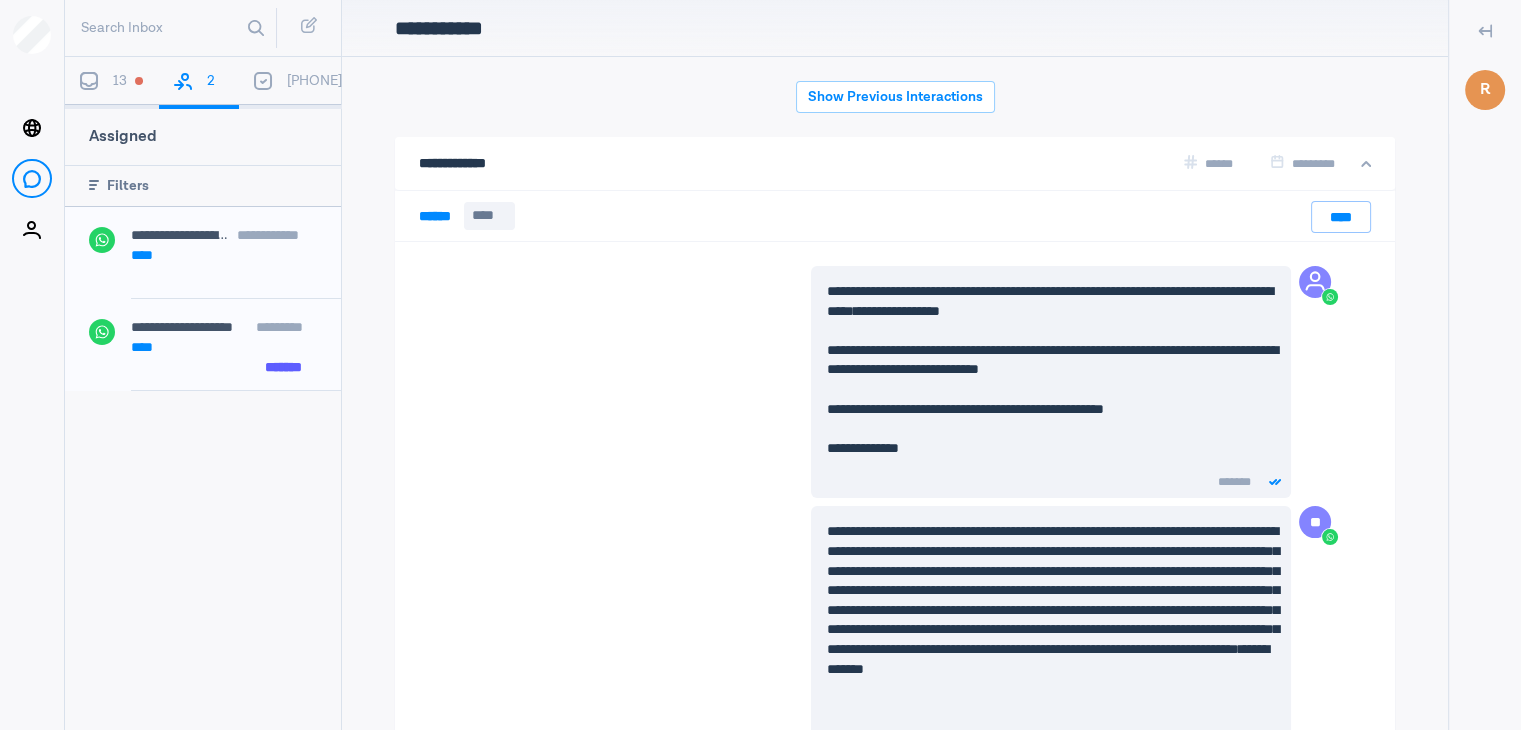 scroll, scrollTop: 79, scrollLeft: 0, axis: vertical 